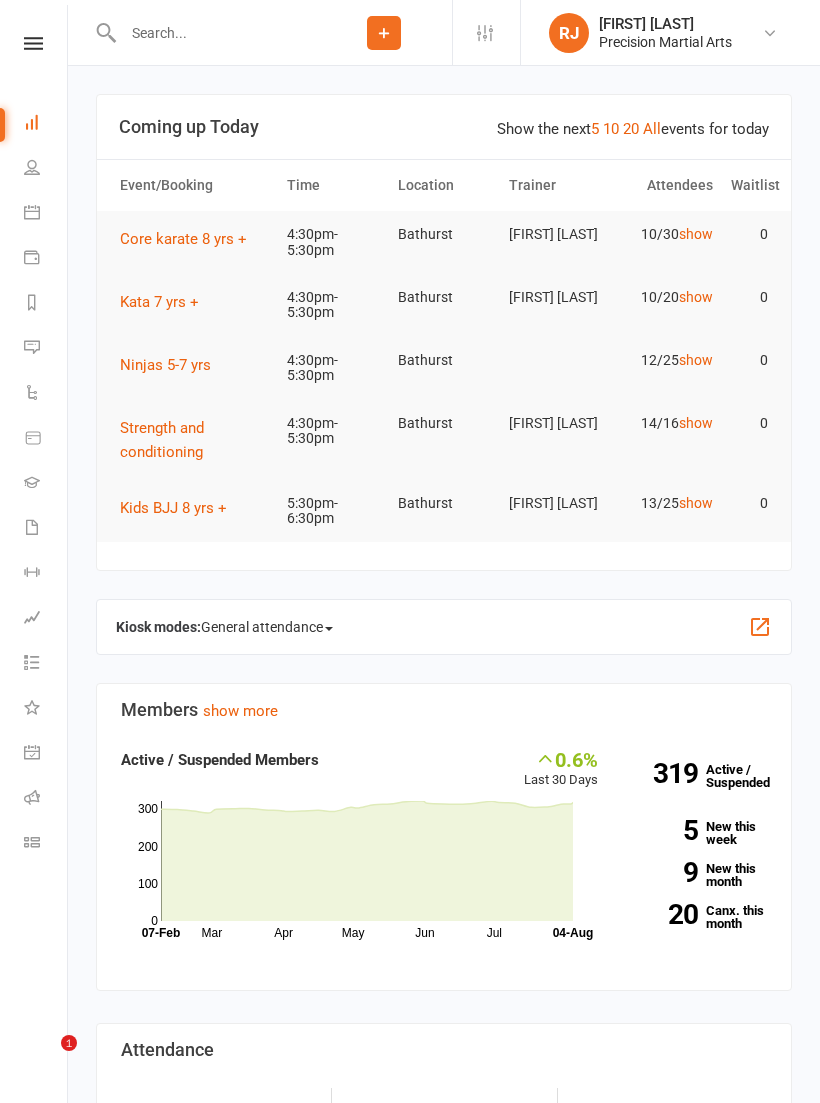 scroll, scrollTop: 0, scrollLeft: 0, axis: both 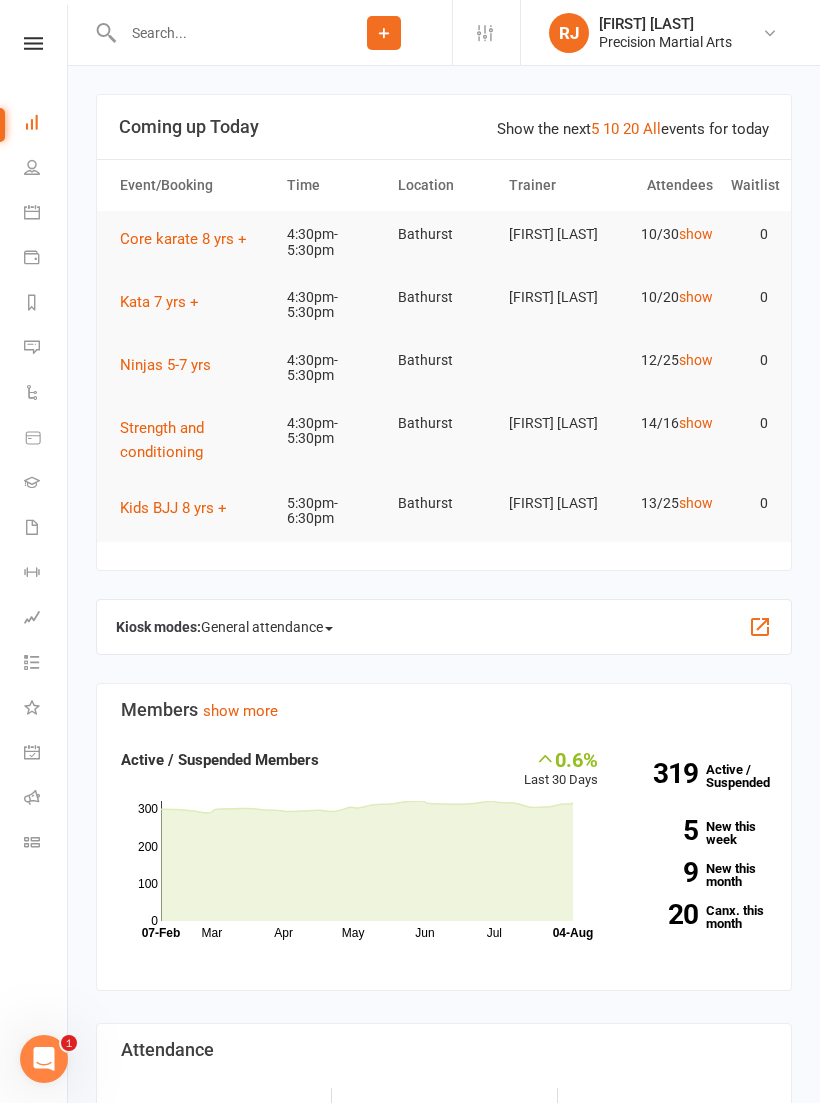 click at bounding box center [33, 43] 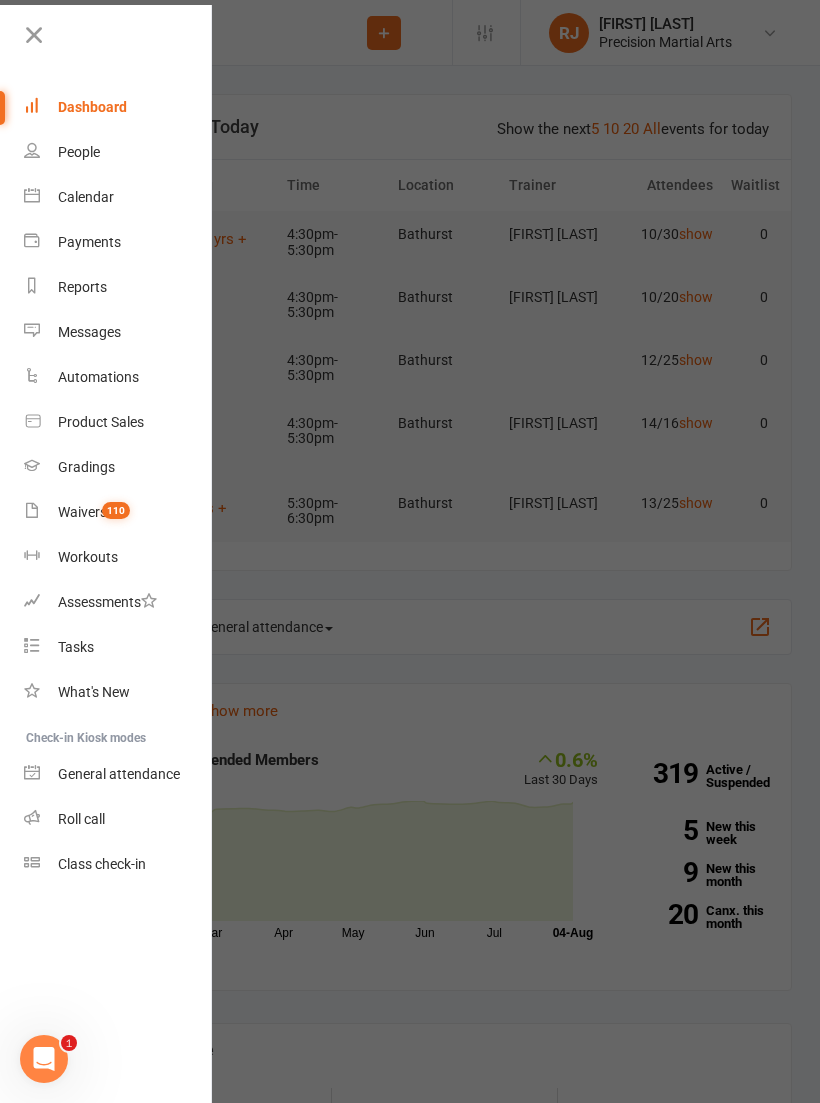 click on "General attendance" at bounding box center (118, 774) 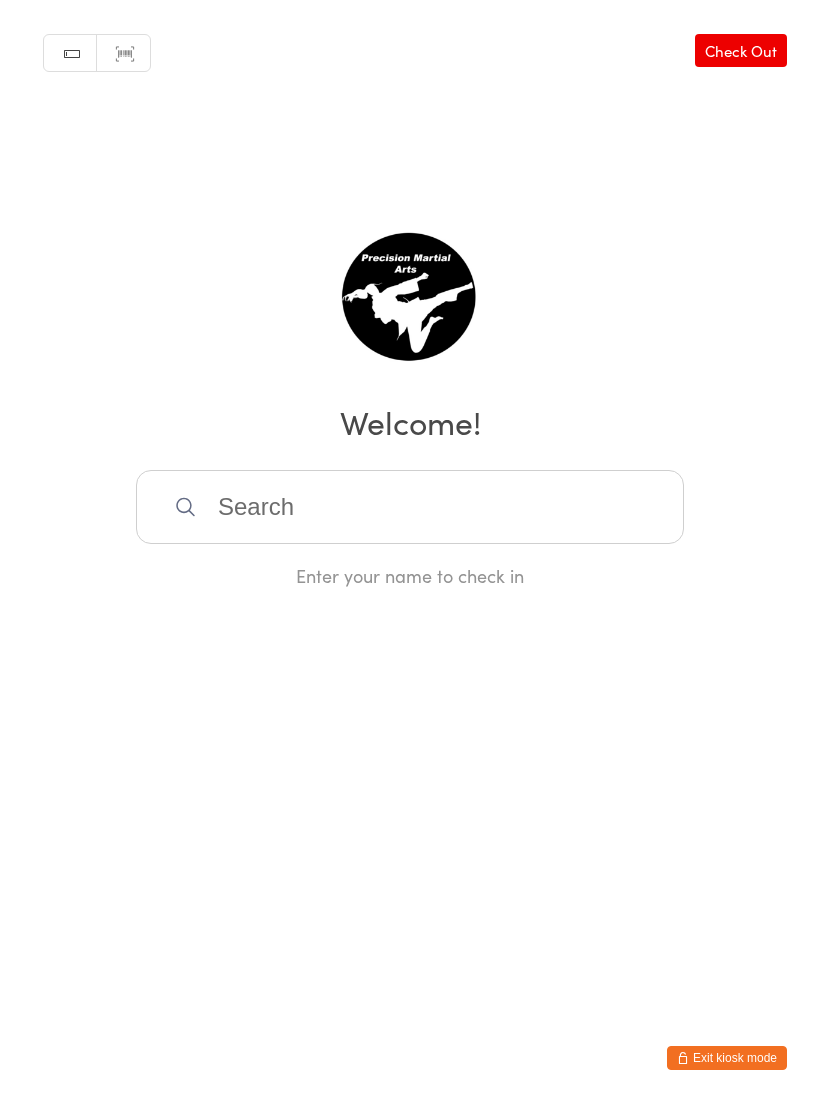 scroll, scrollTop: 0, scrollLeft: 0, axis: both 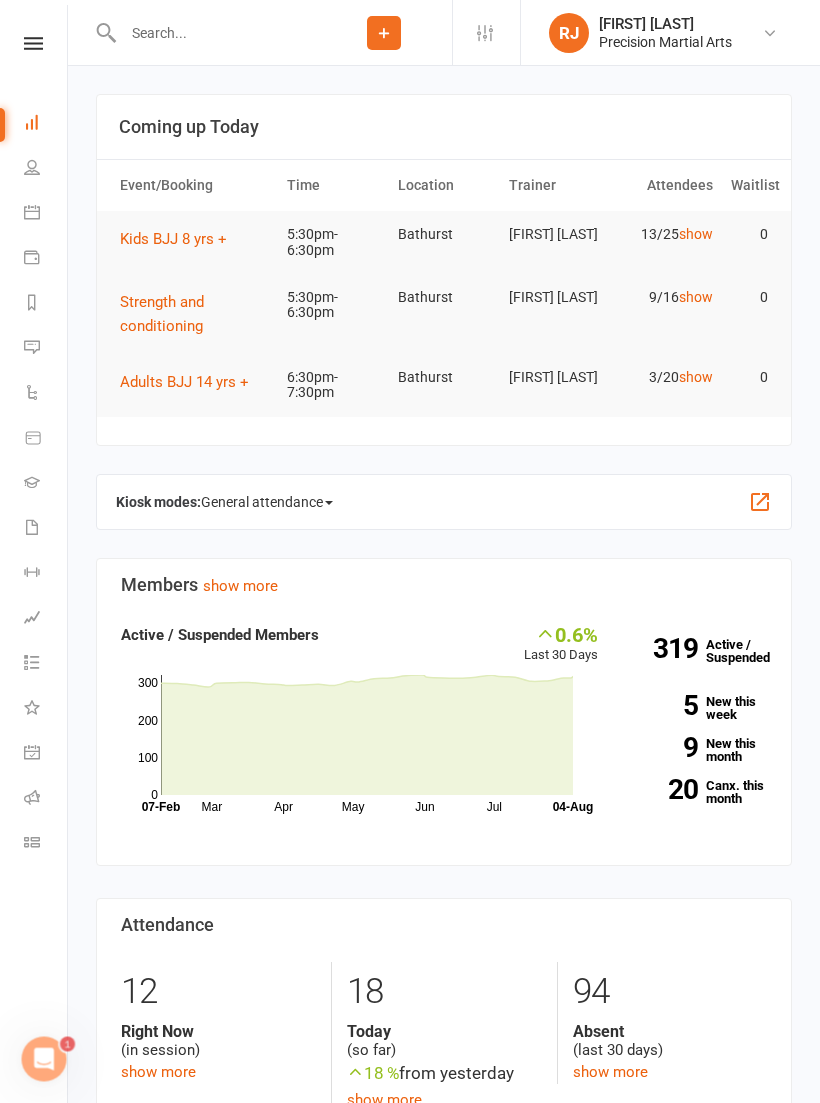 click at bounding box center [33, 43] 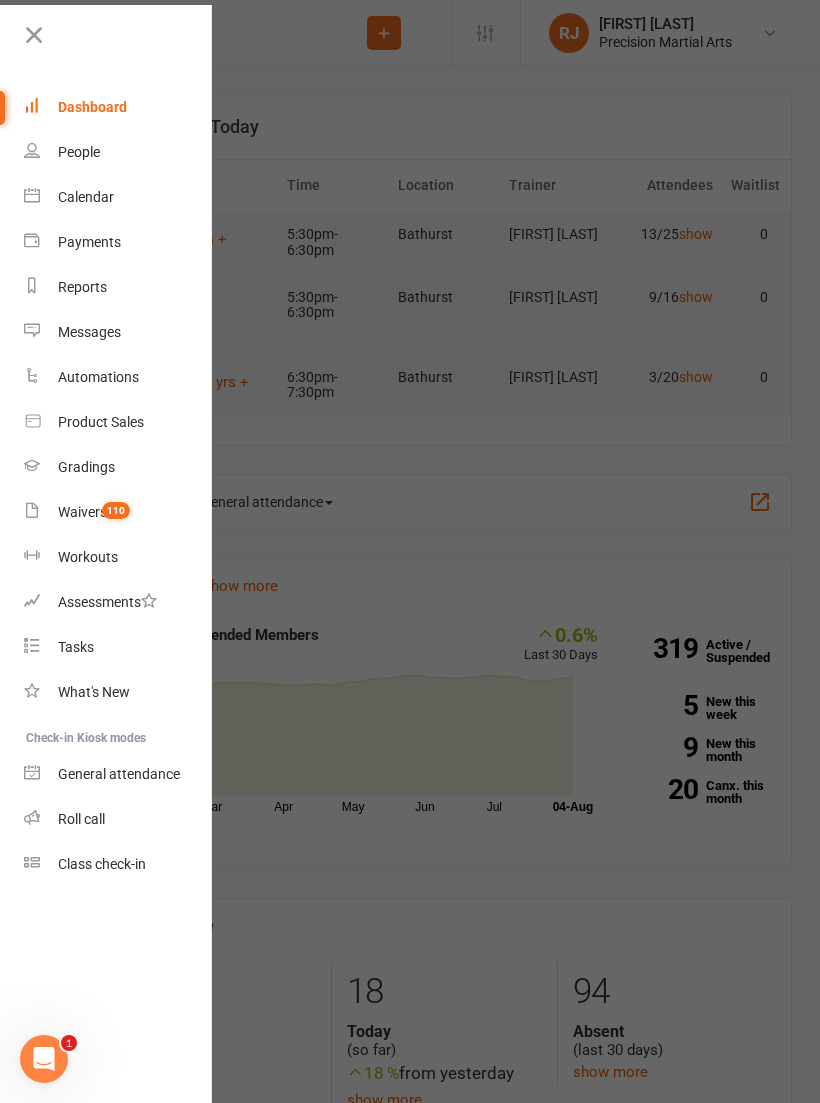 click on "Roll call" at bounding box center (118, 819) 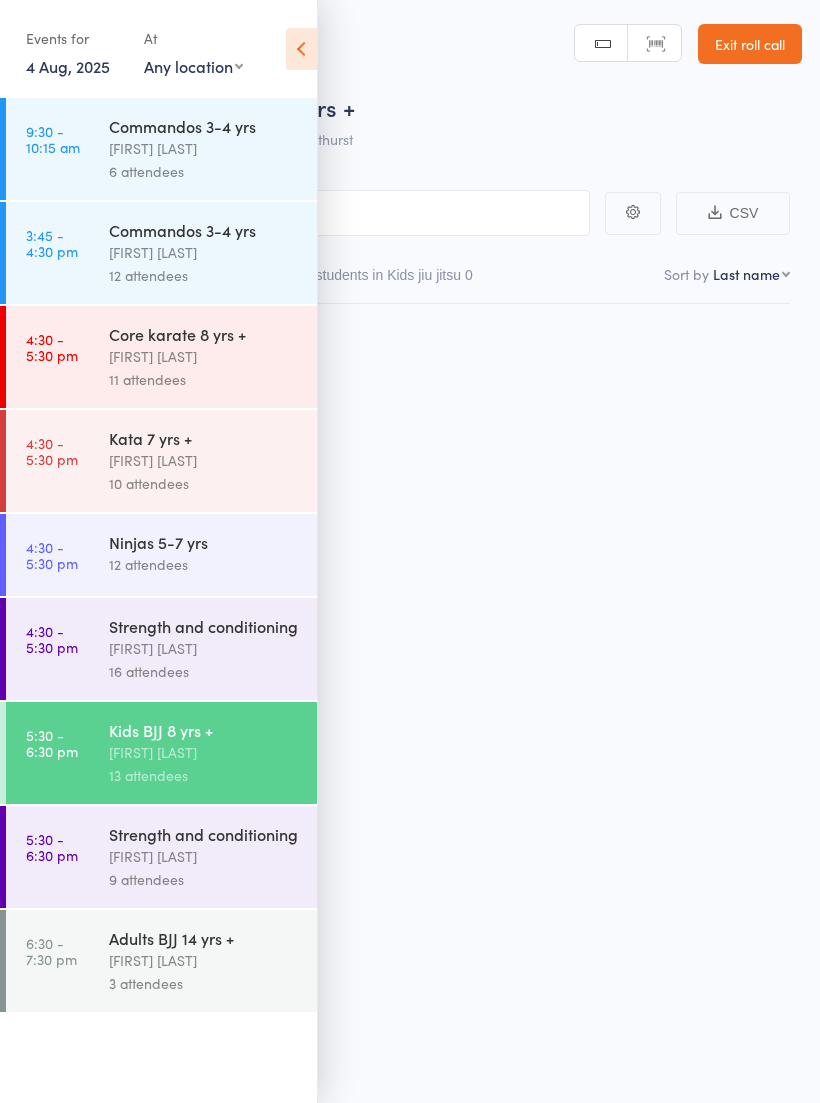 scroll, scrollTop: 0, scrollLeft: 0, axis: both 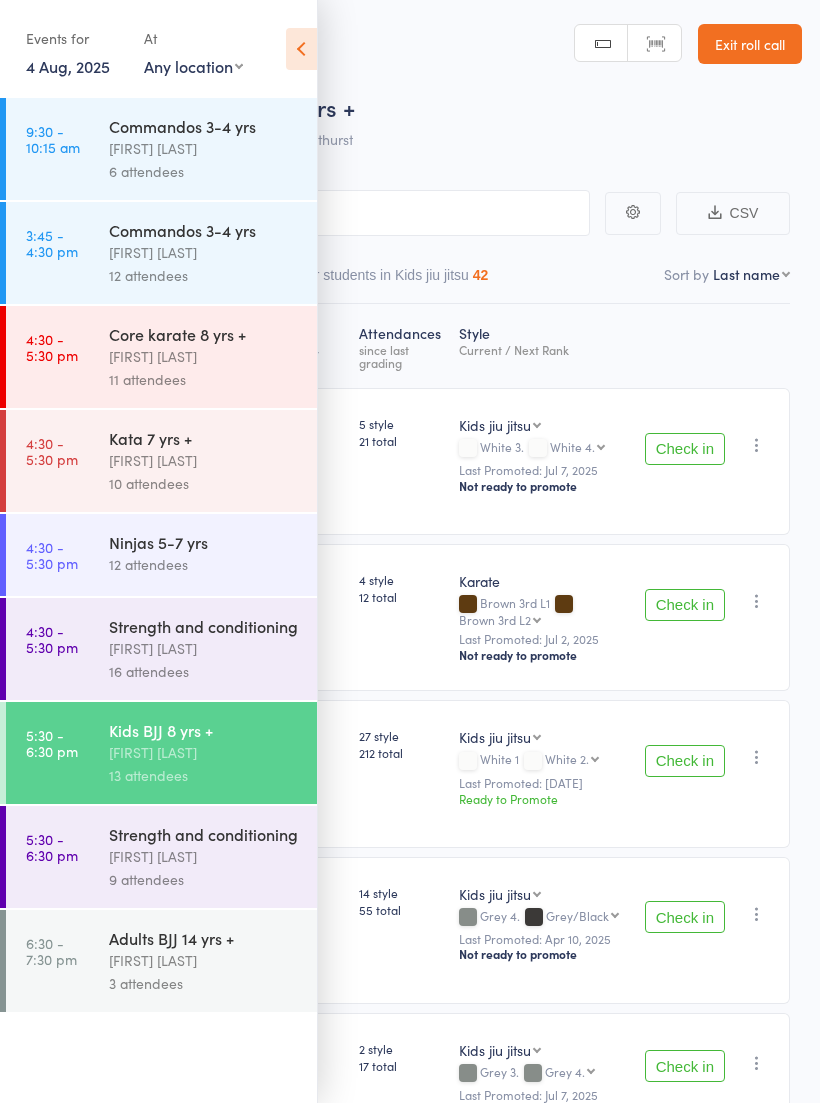 click at bounding box center [301, 49] 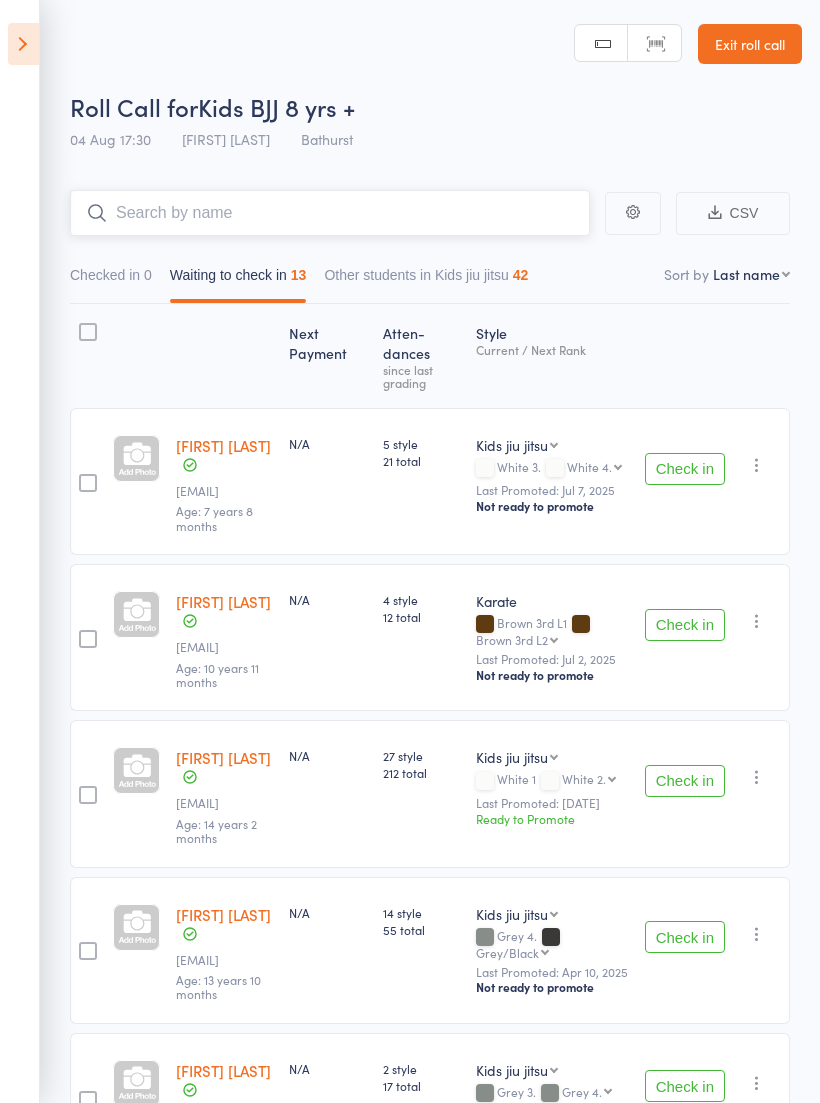 click at bounding box center [330, 213] 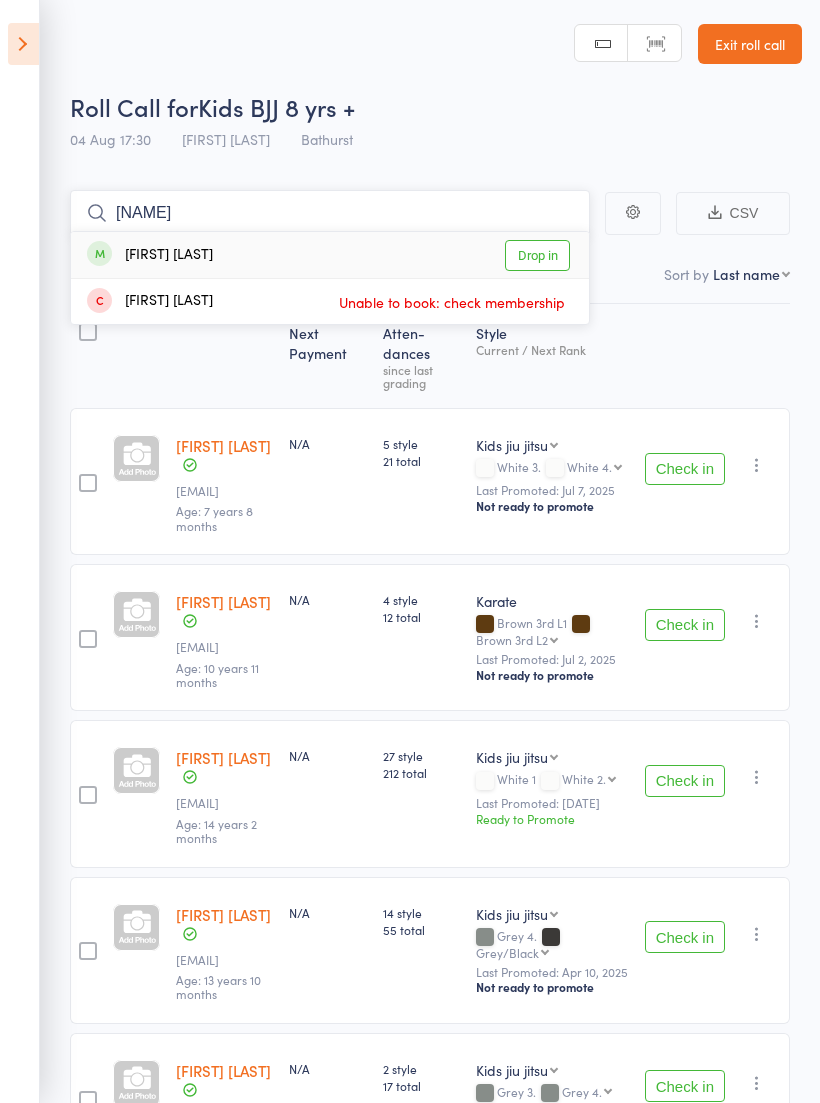 type on "Scotty" 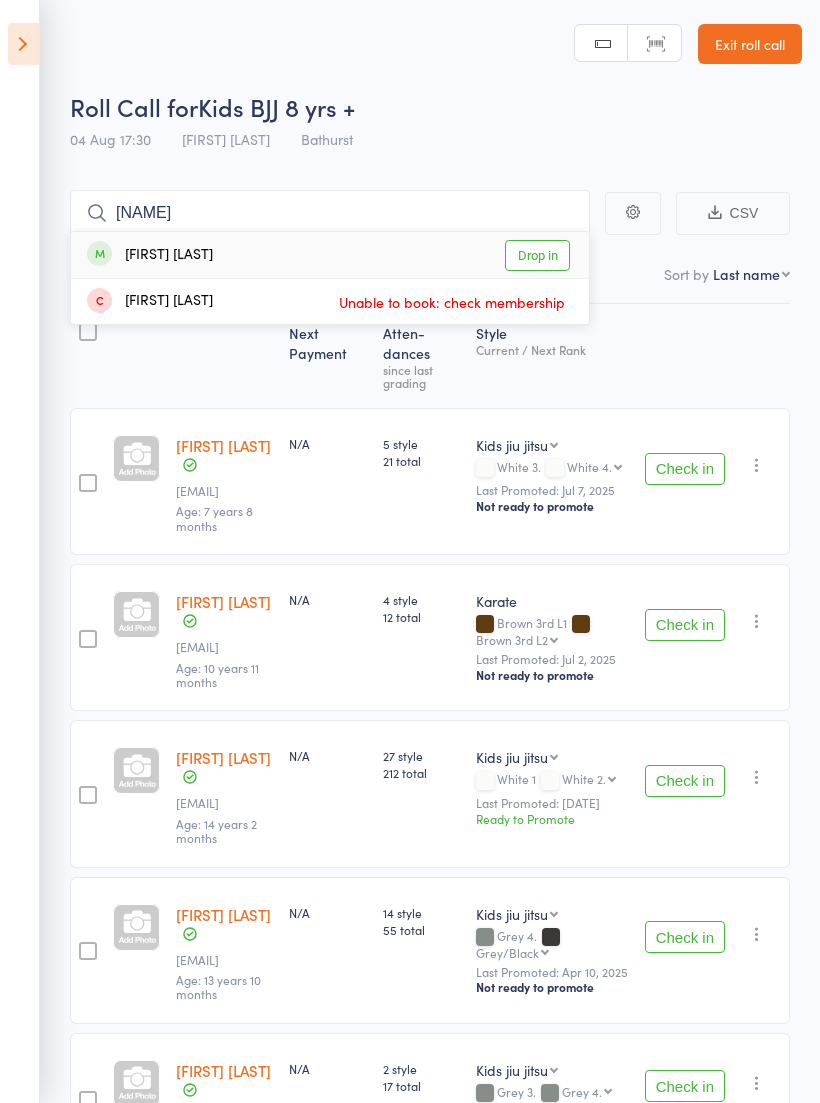 click on "Drop in" at bounding box center [537, 255] 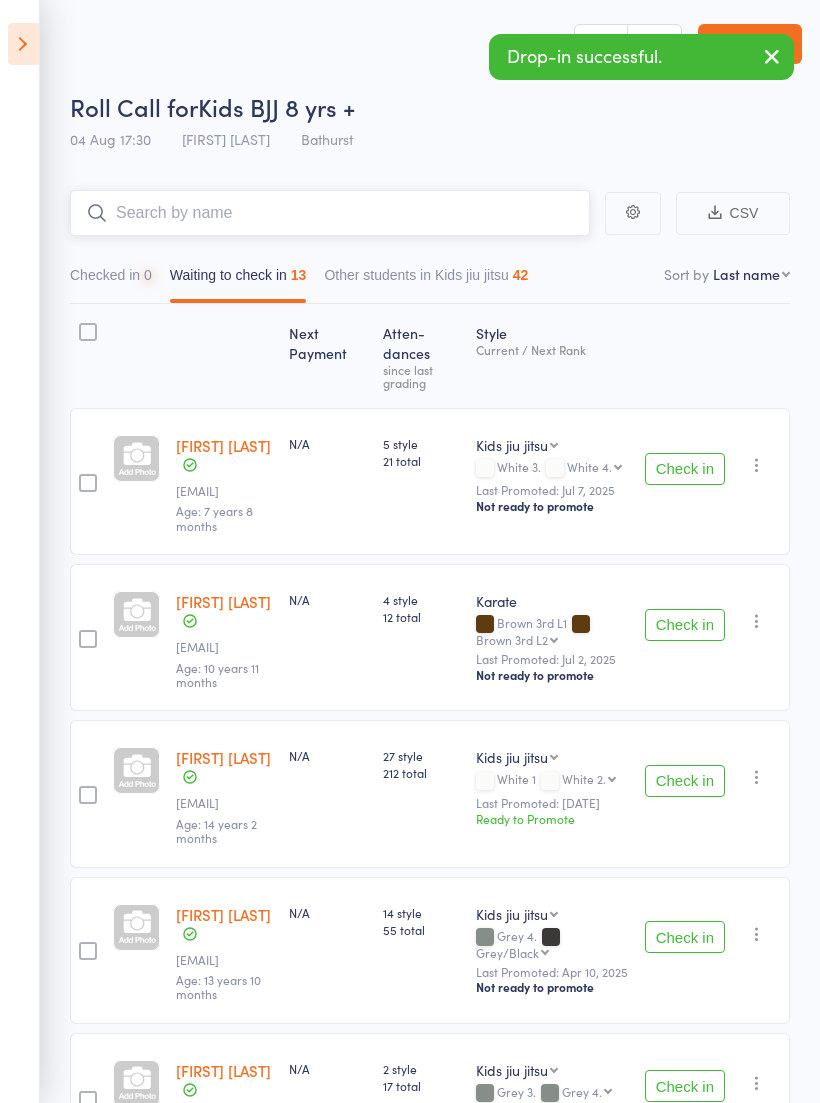 click at bounding box center [330, 213] 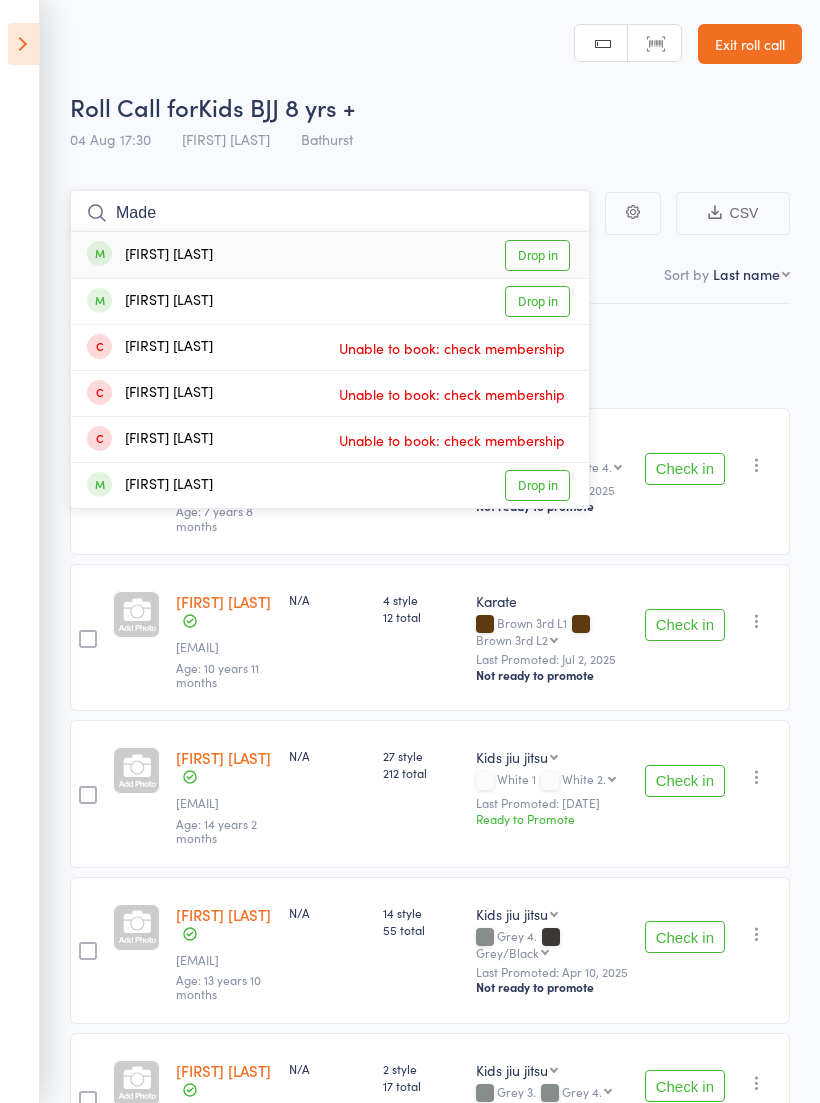 type on "Made" 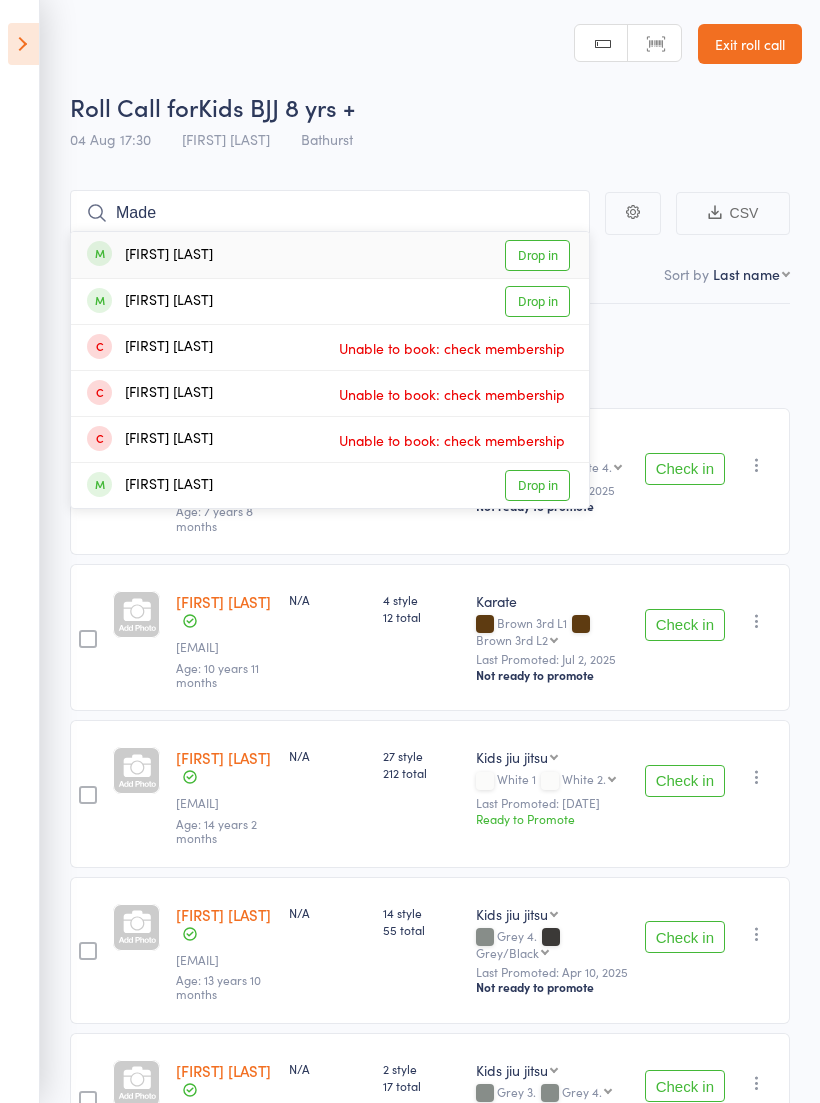 click on "Drop in" at bounding box center [537, 301] 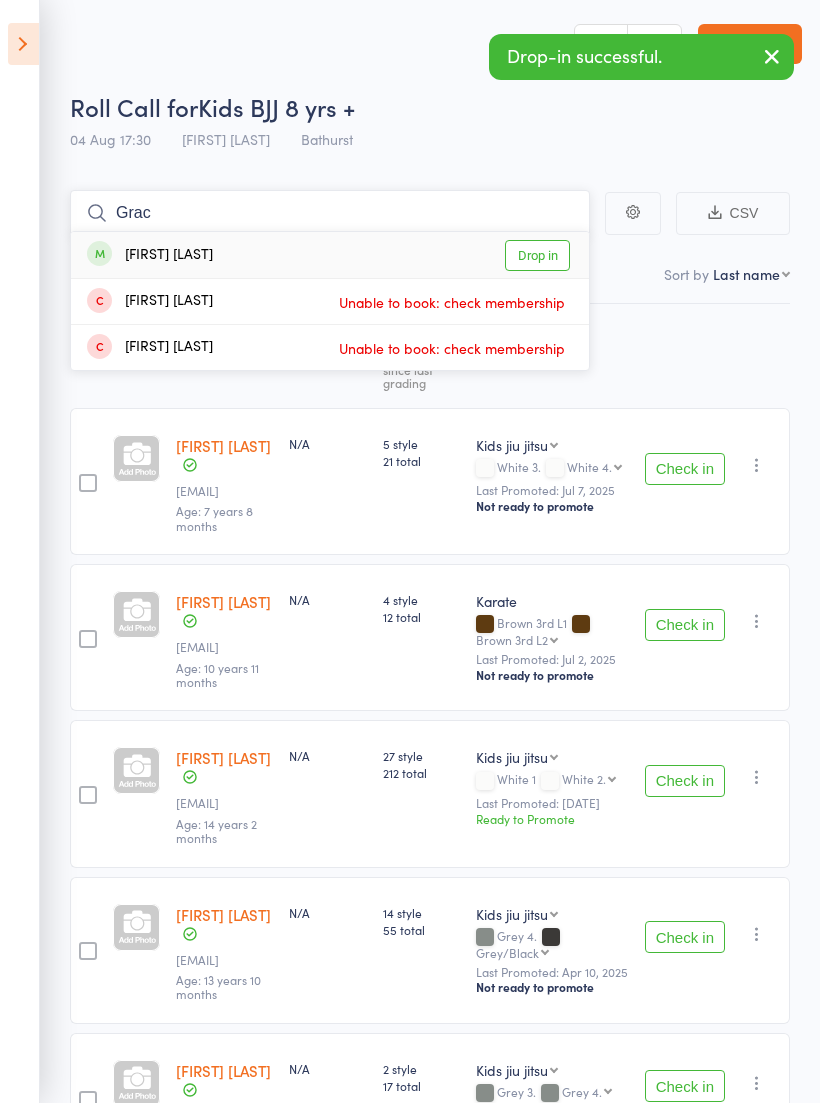type on "Grac" 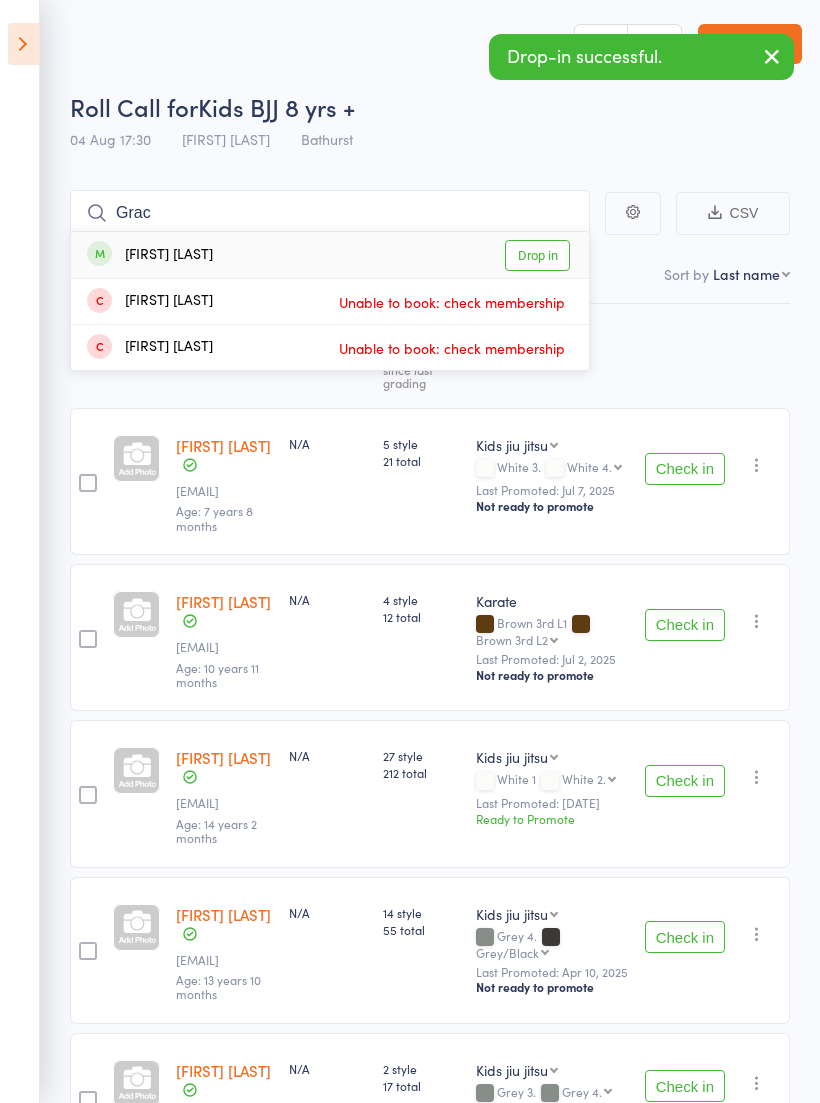 click on "Drop in" at bounding box center [537, 255] 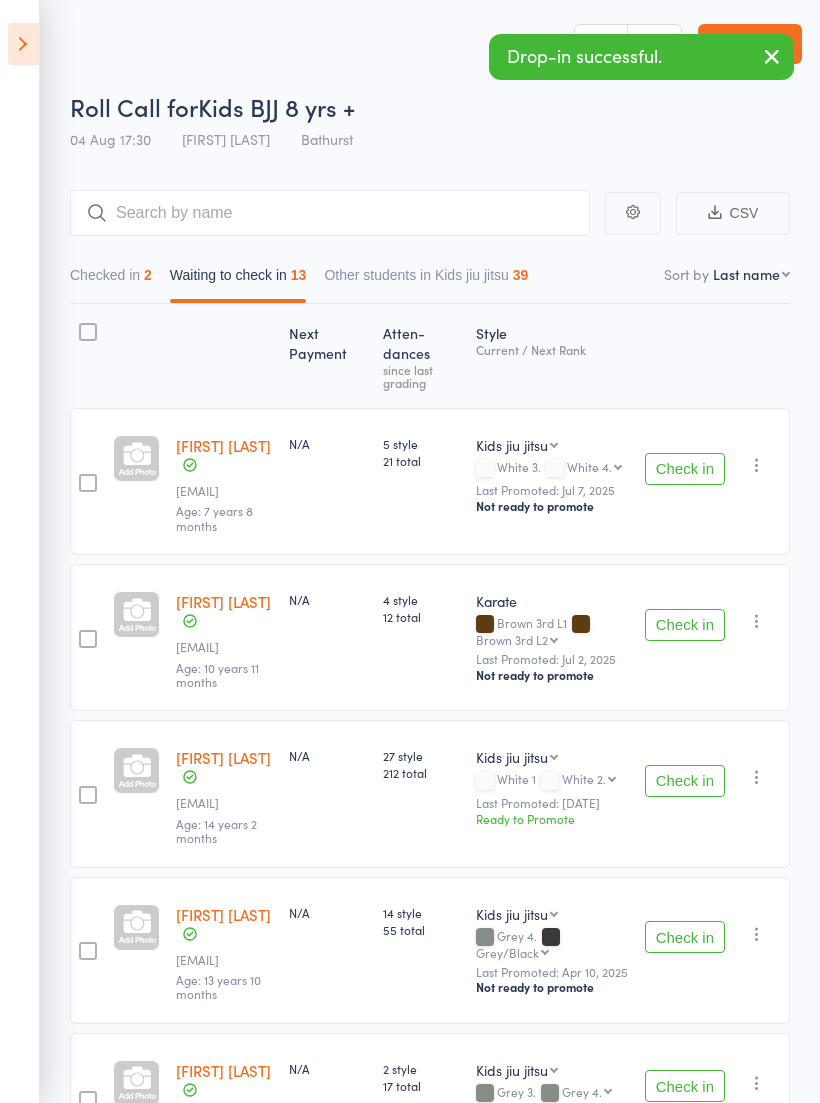click on "Check in" at bounding box center [685, 469] 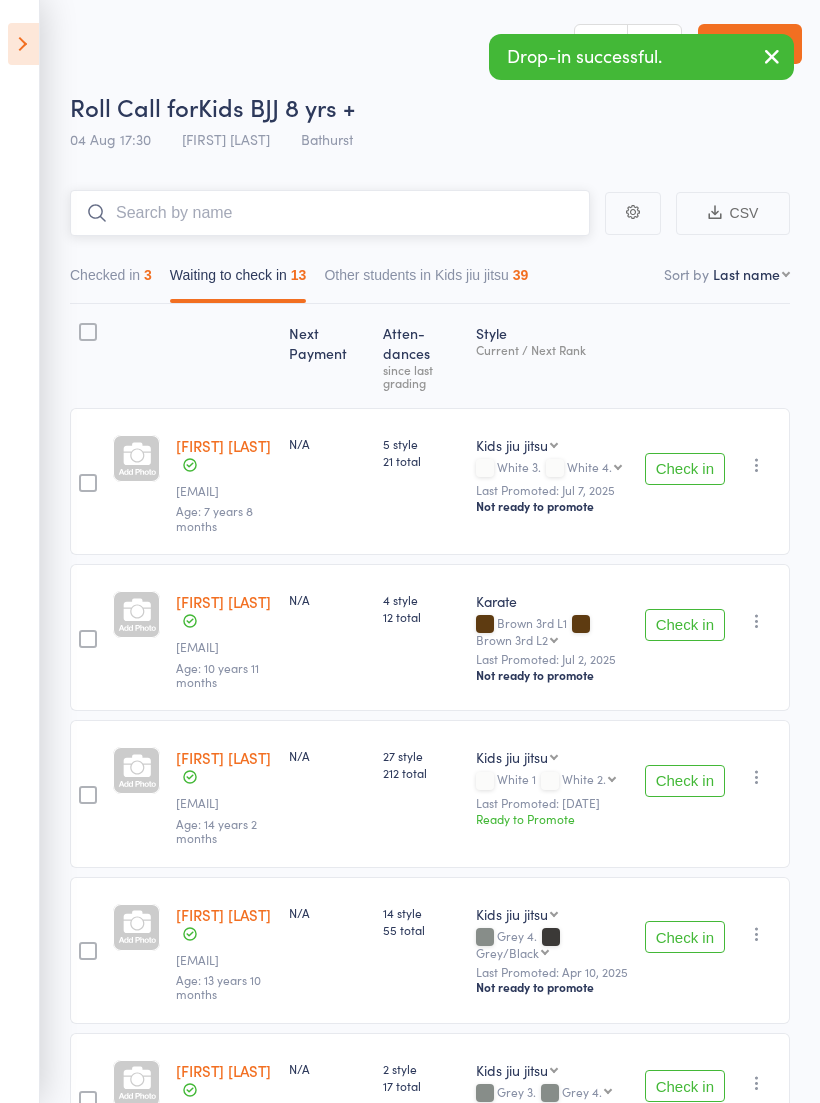 click at bounding box center (330, 213) 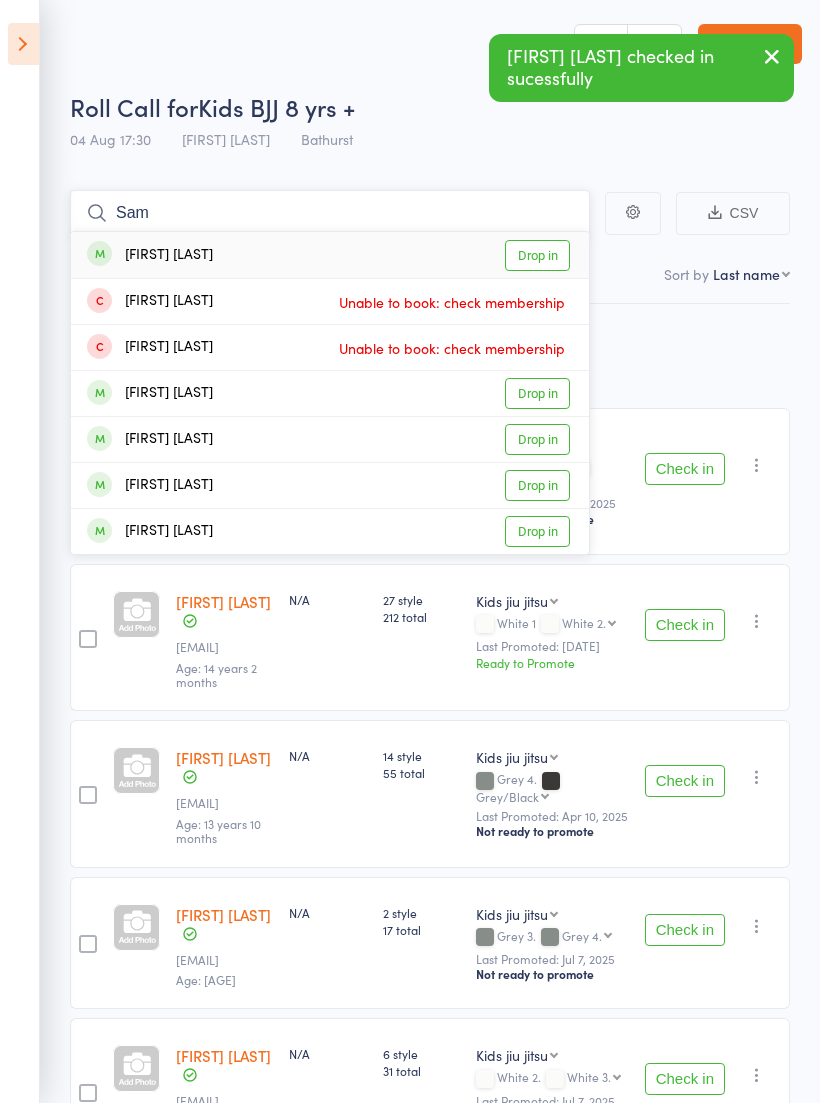 type on "Sam" 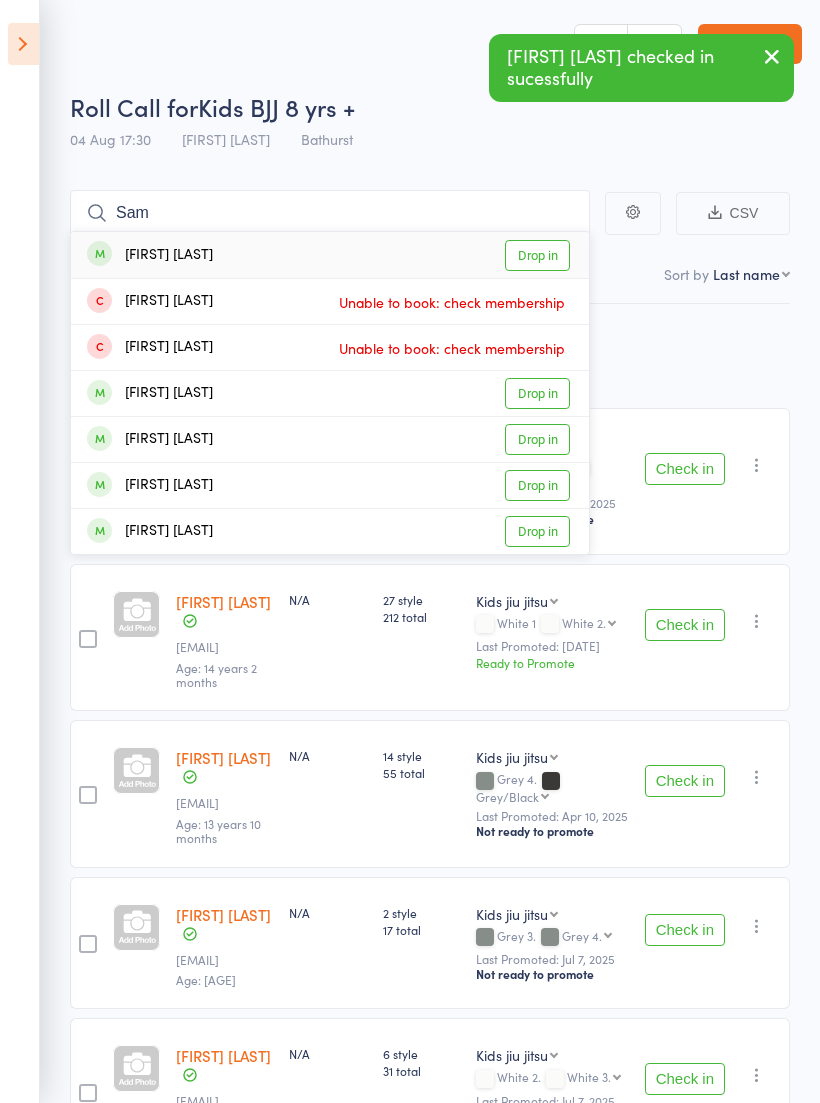 click on "Drop in" at bounding box center [537, 255] 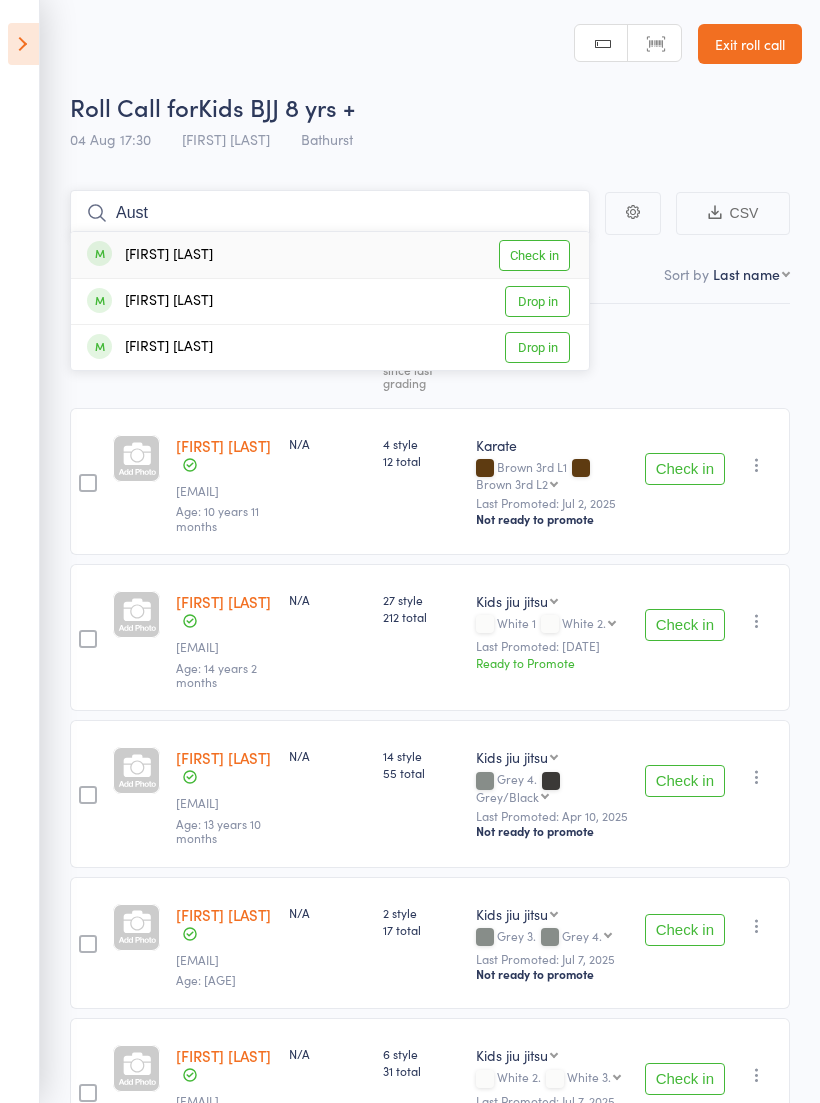 type on "Aust" 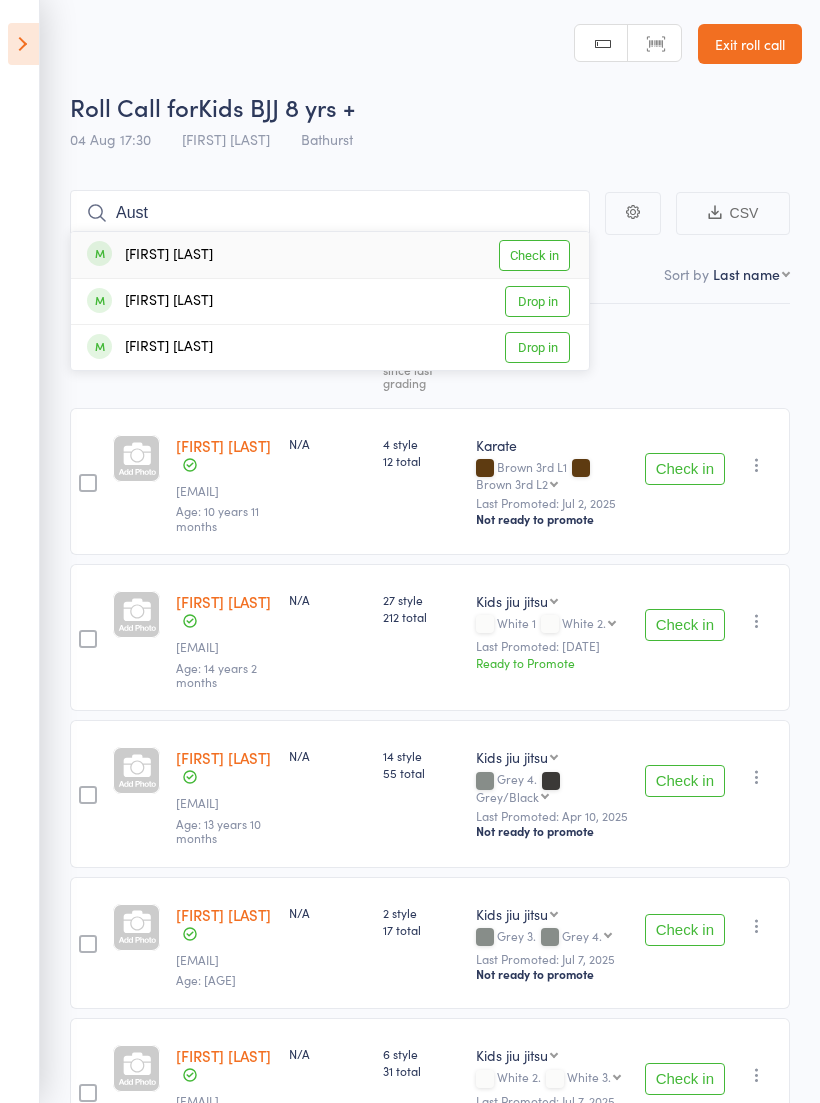 click on "Check in" at bounding box center [534, 255] 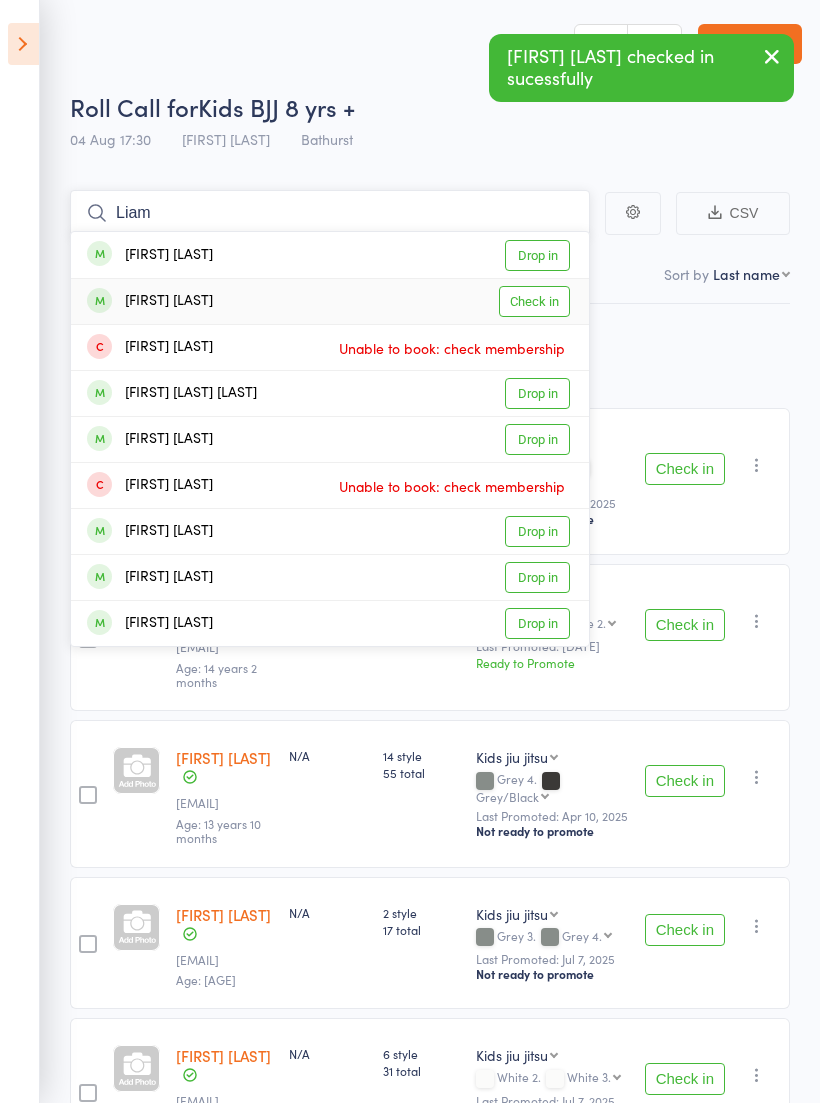 type on "Liam" 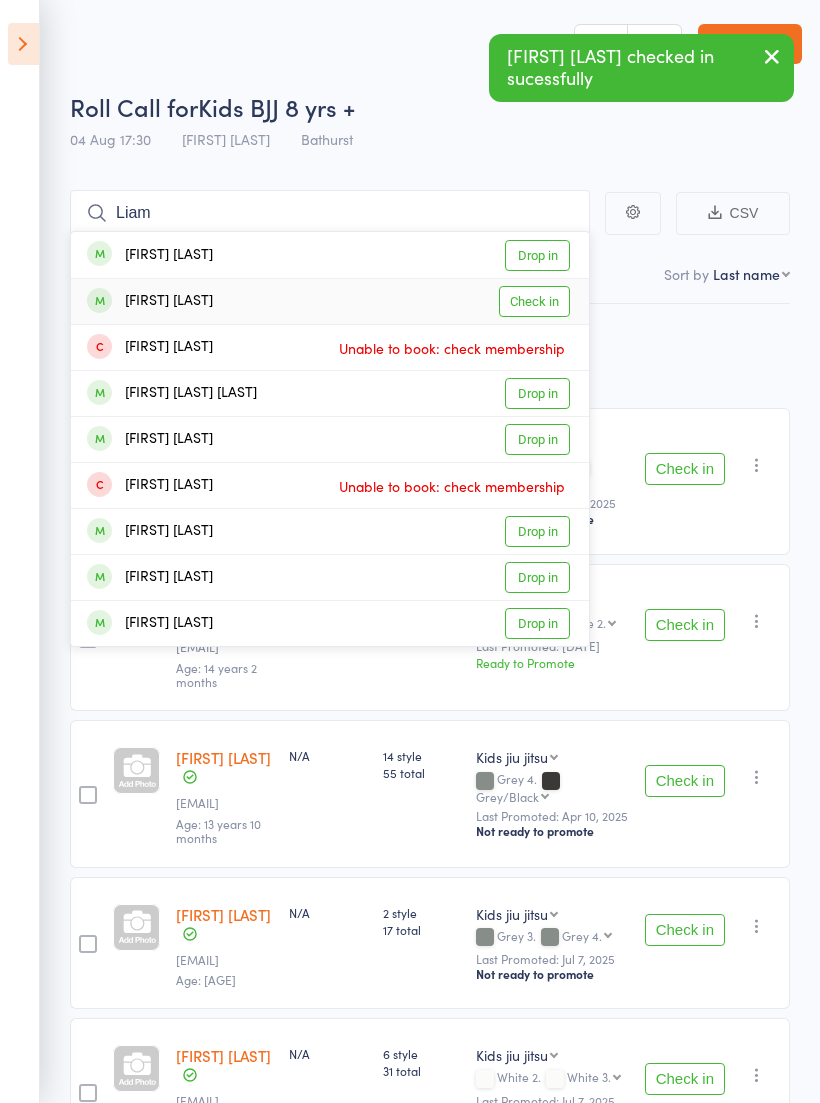 click on "Check in" at bounding box center [534, 301] 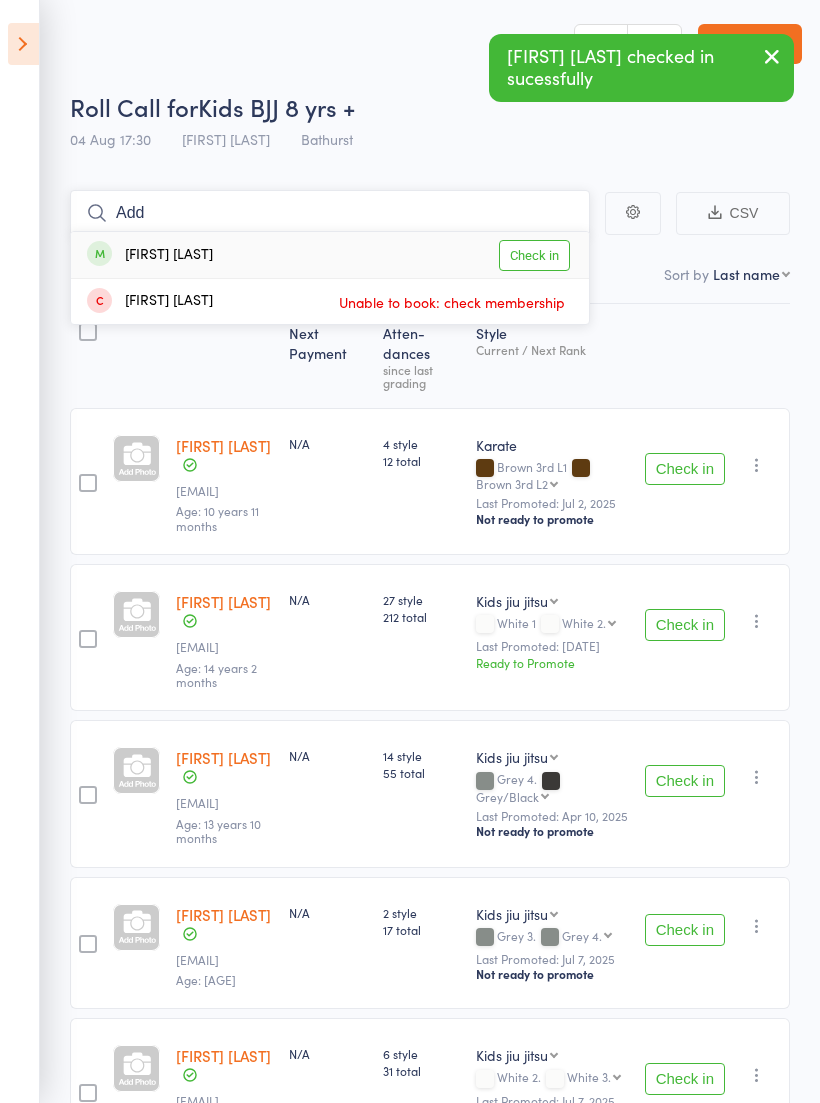 type on "Add" 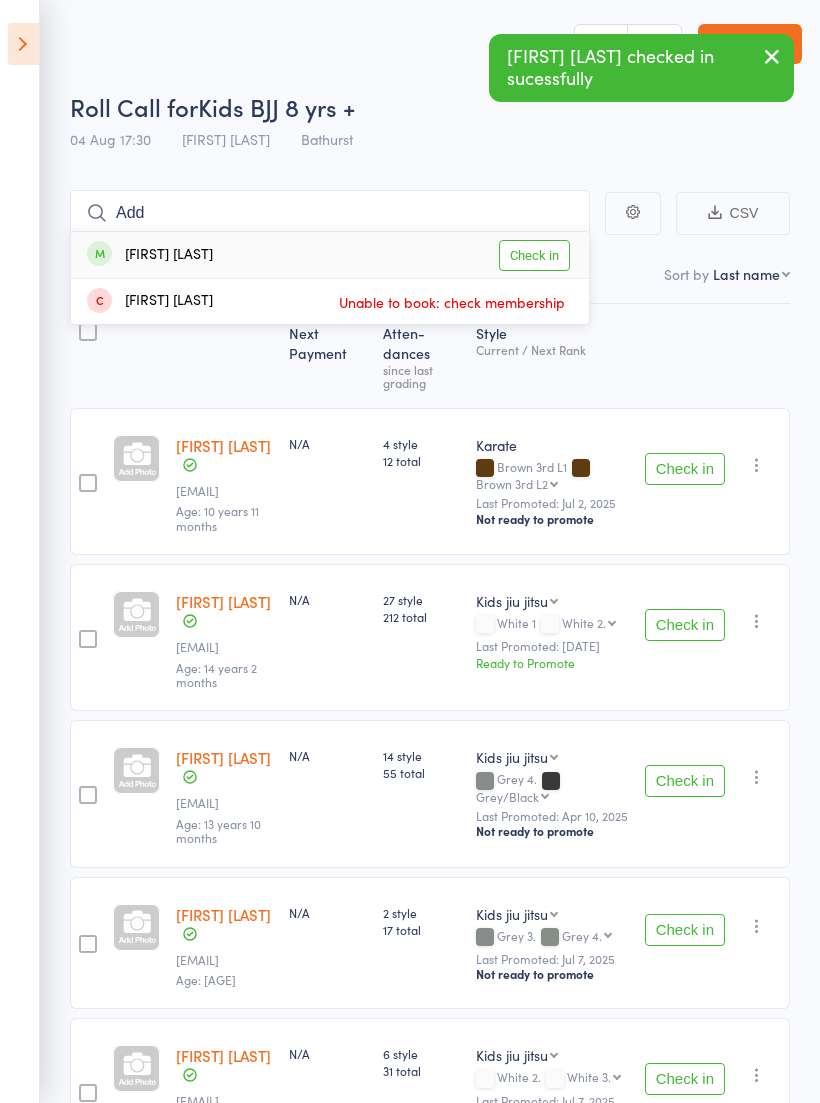 click on "Check in" at bounding box center (534, 255) 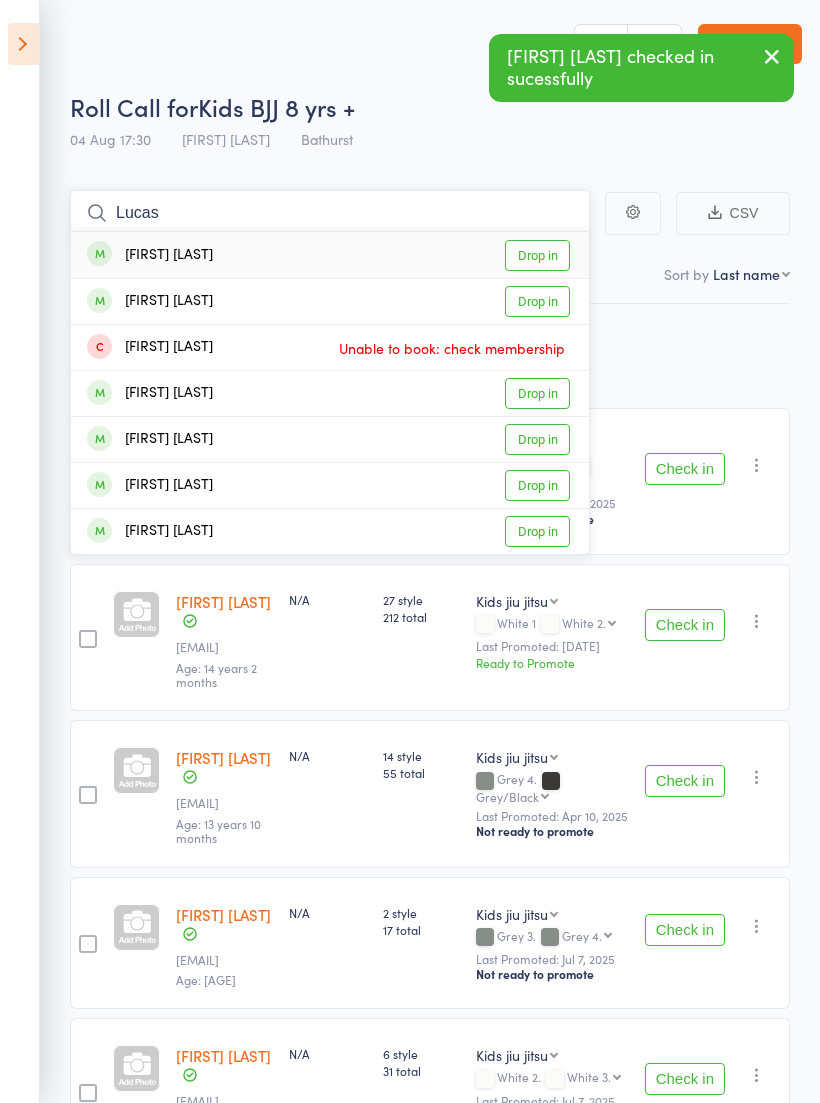 type on "Lucas" 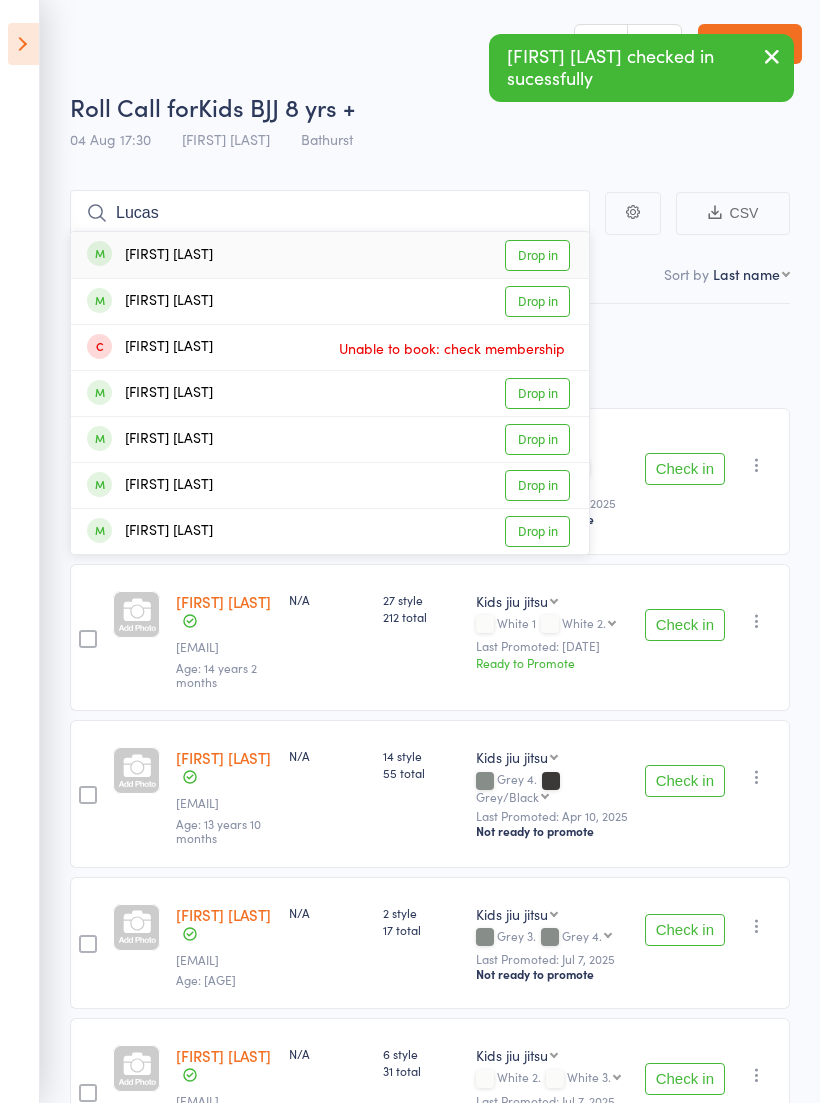 click on "Drop in" at bounding box center [537, 301] 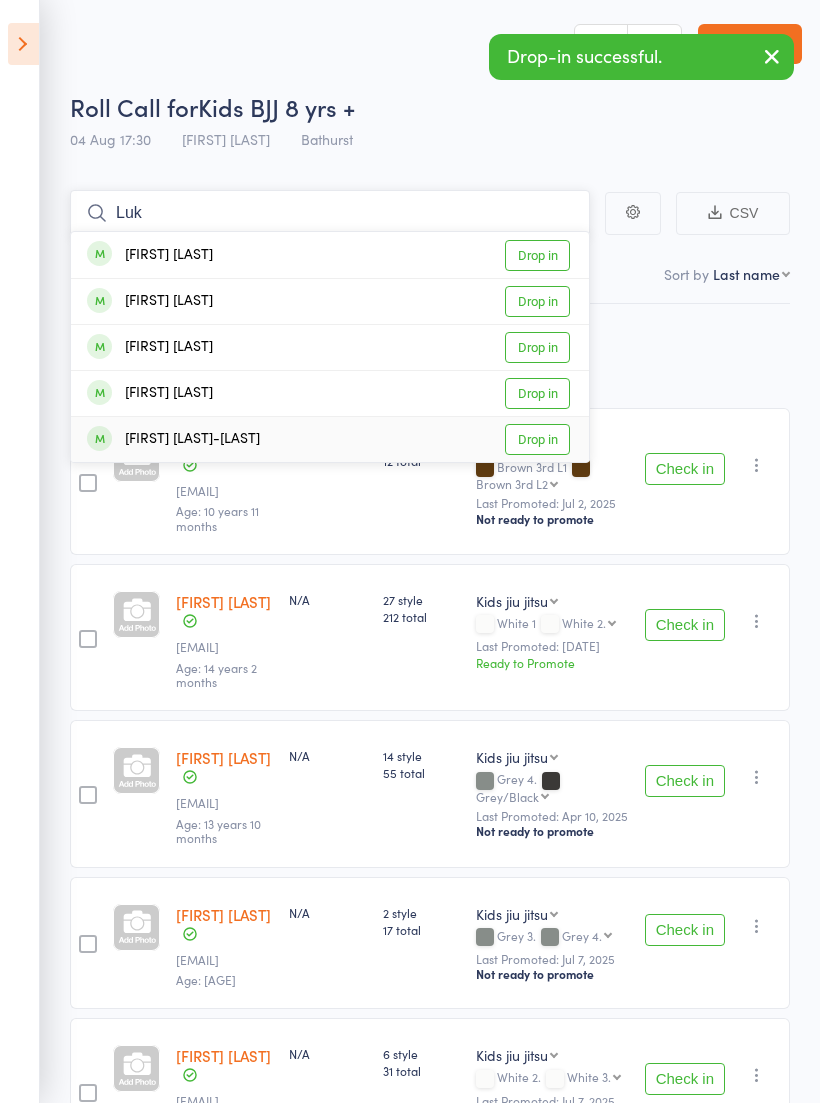 type on "Luk" 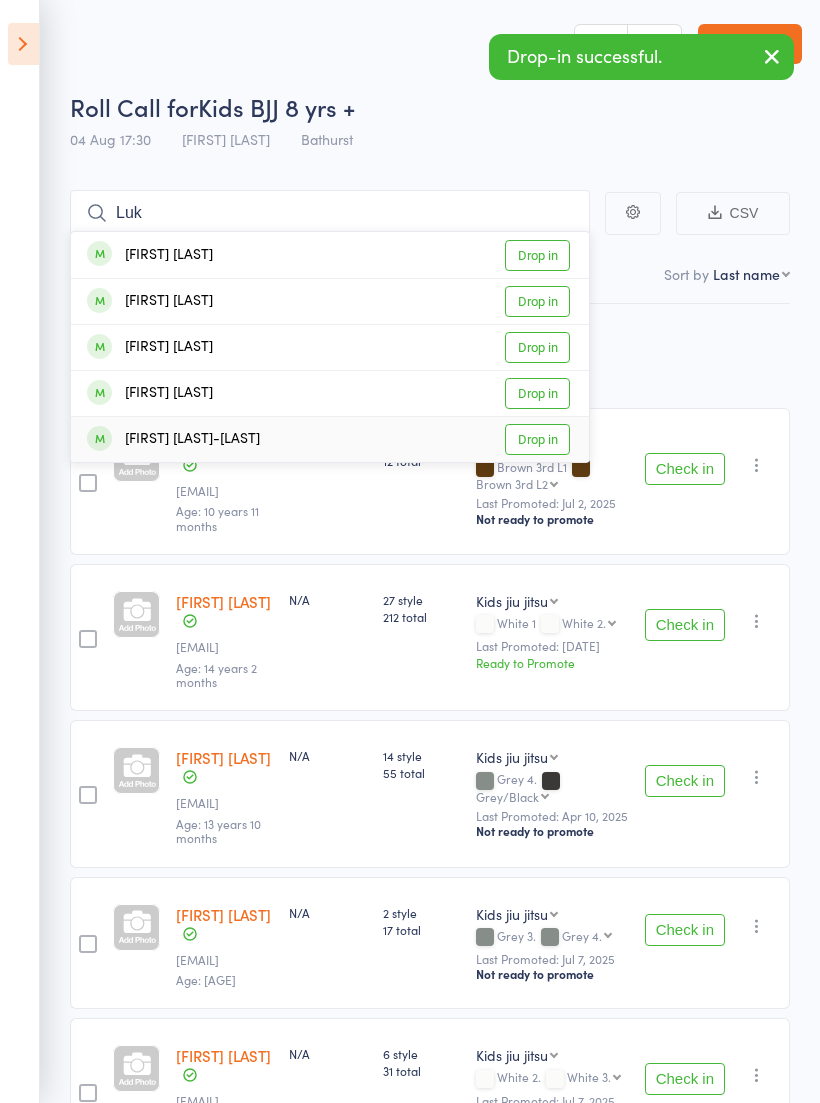 click on "Drop in" at bounding box center (537, 439) 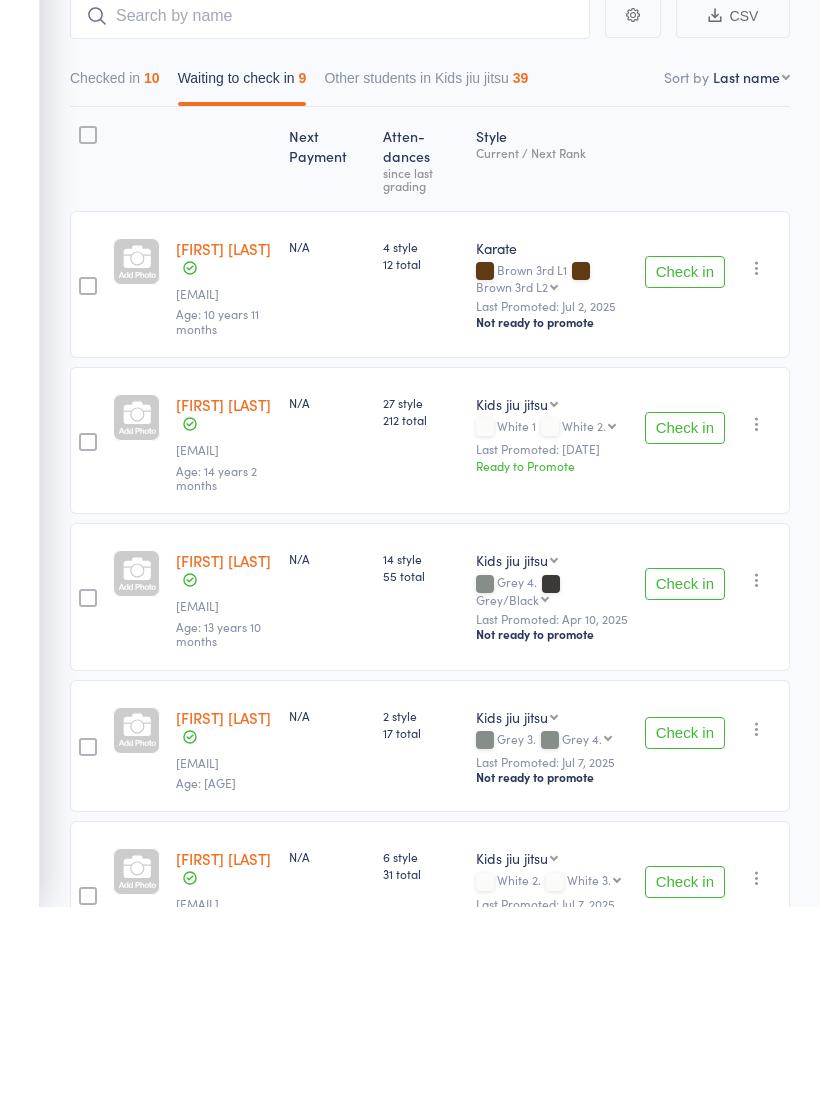 click on "Check in" at bounding box center [685, 781] 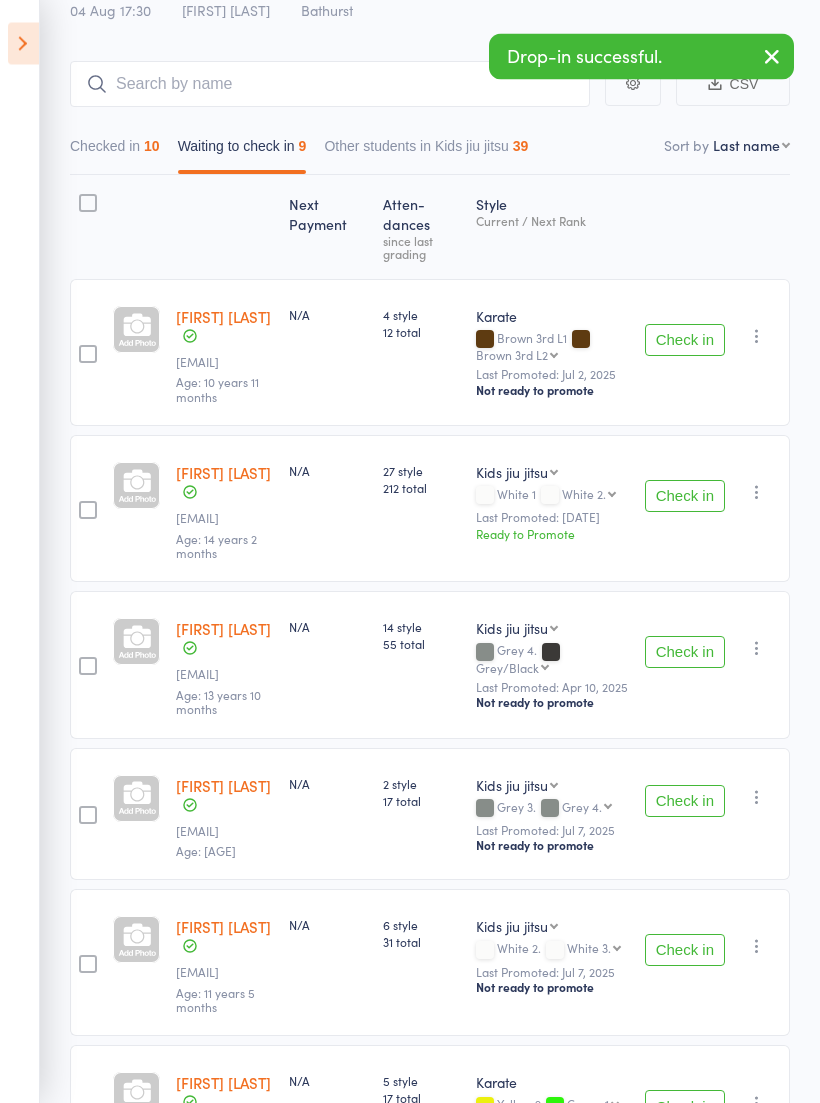 scroll, scrollTop: 0, scrollLeft: 0, axis: both 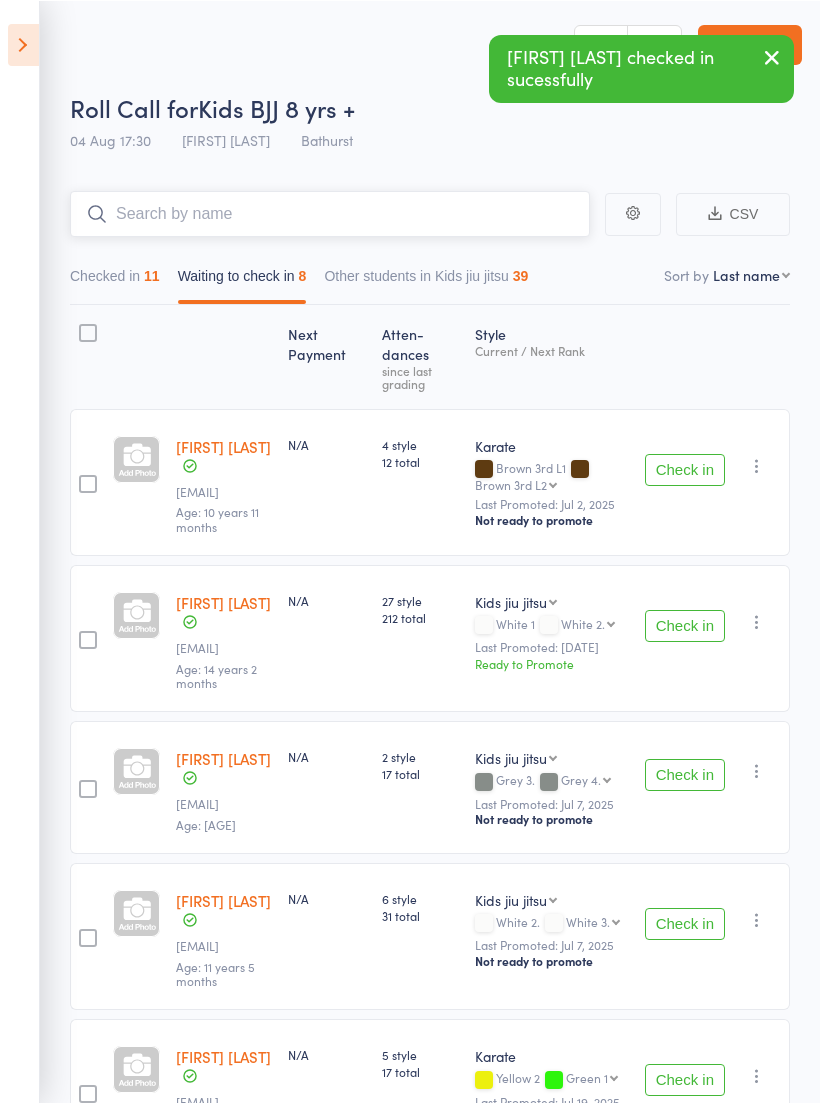 click at bounding box center [330, 213] 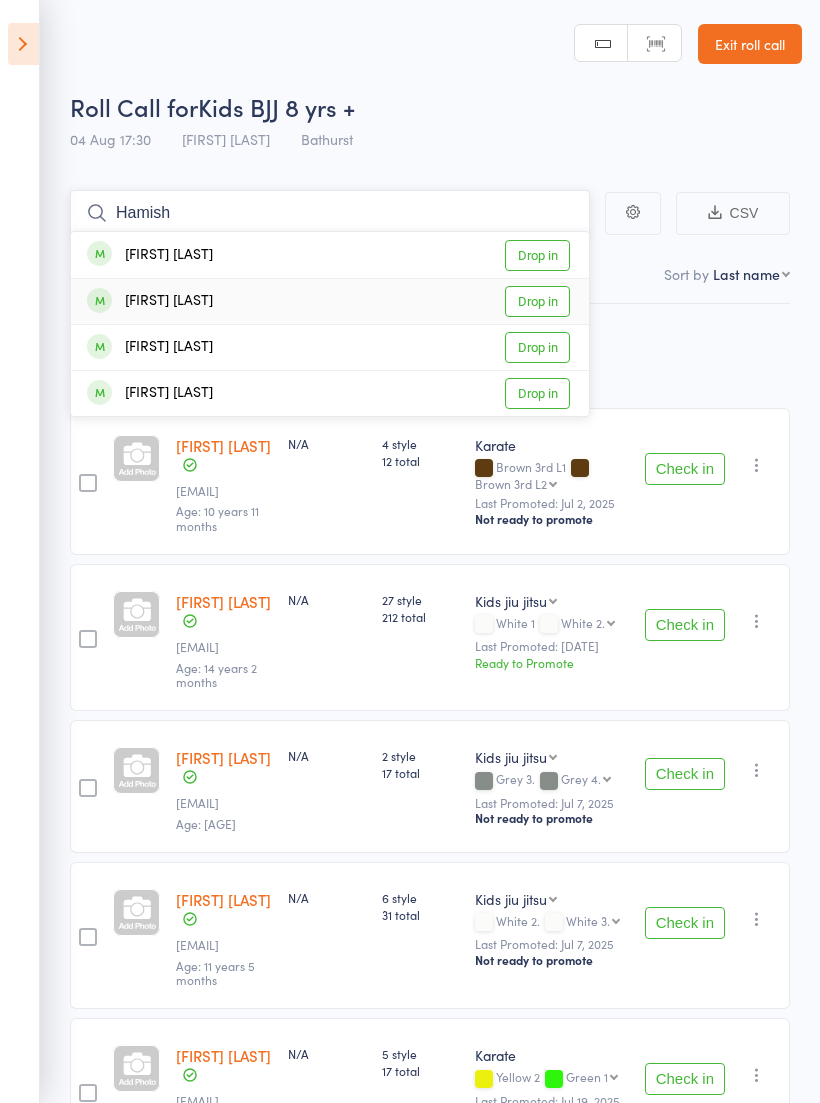 type on "Hamish" 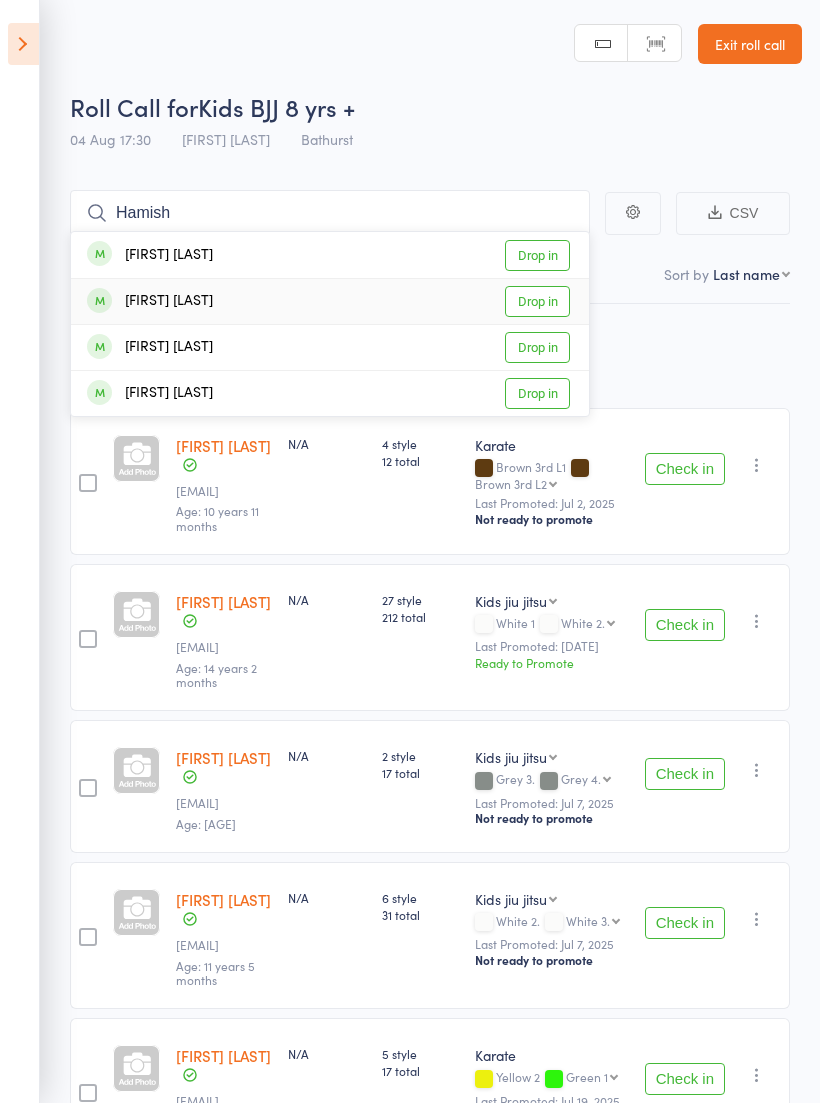 click on "Drop in" at bounding box center [537, 301] 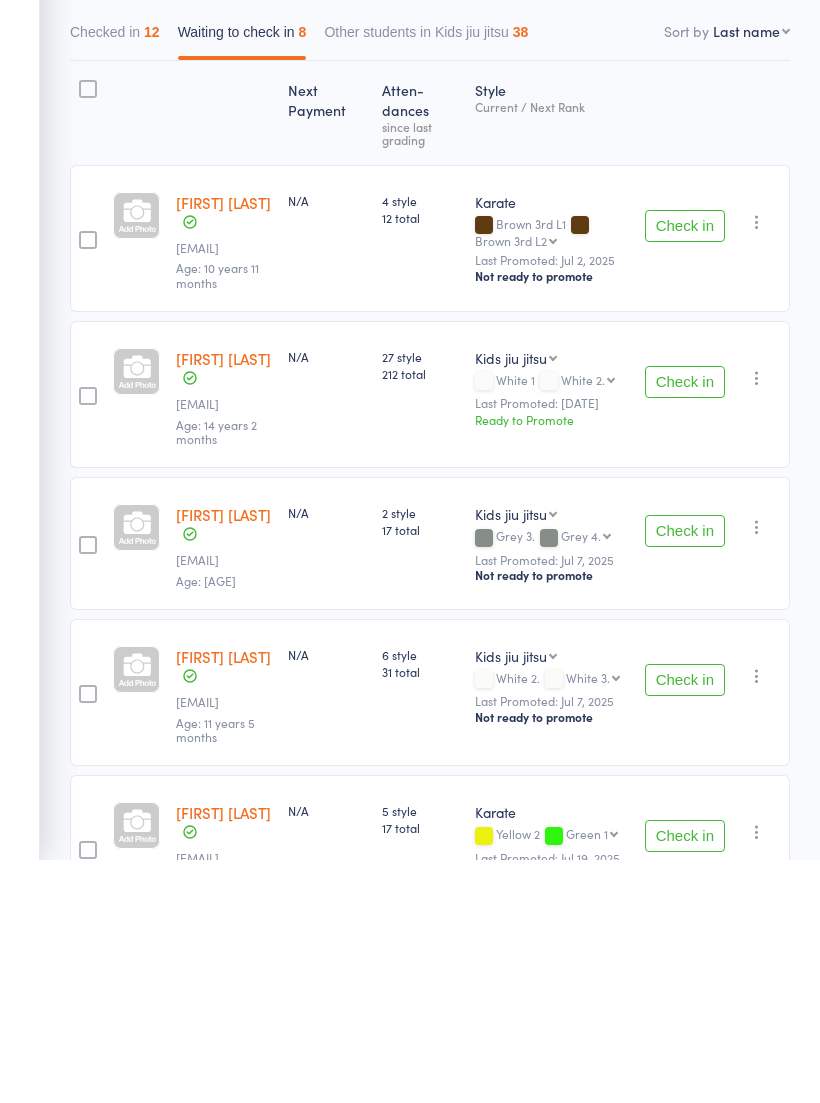 click on "Check in" at bounding box center (685, 774) 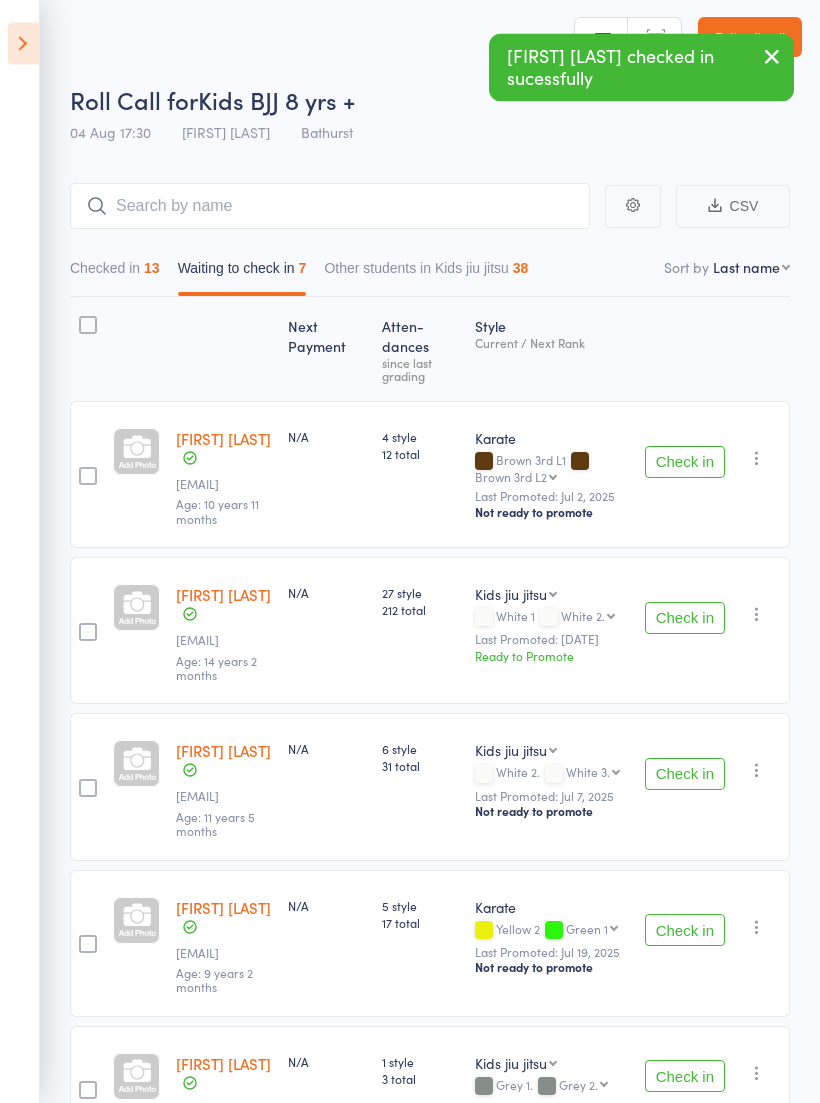 scroll, scrollTop: 0, scrollLeft: 0, axis: both 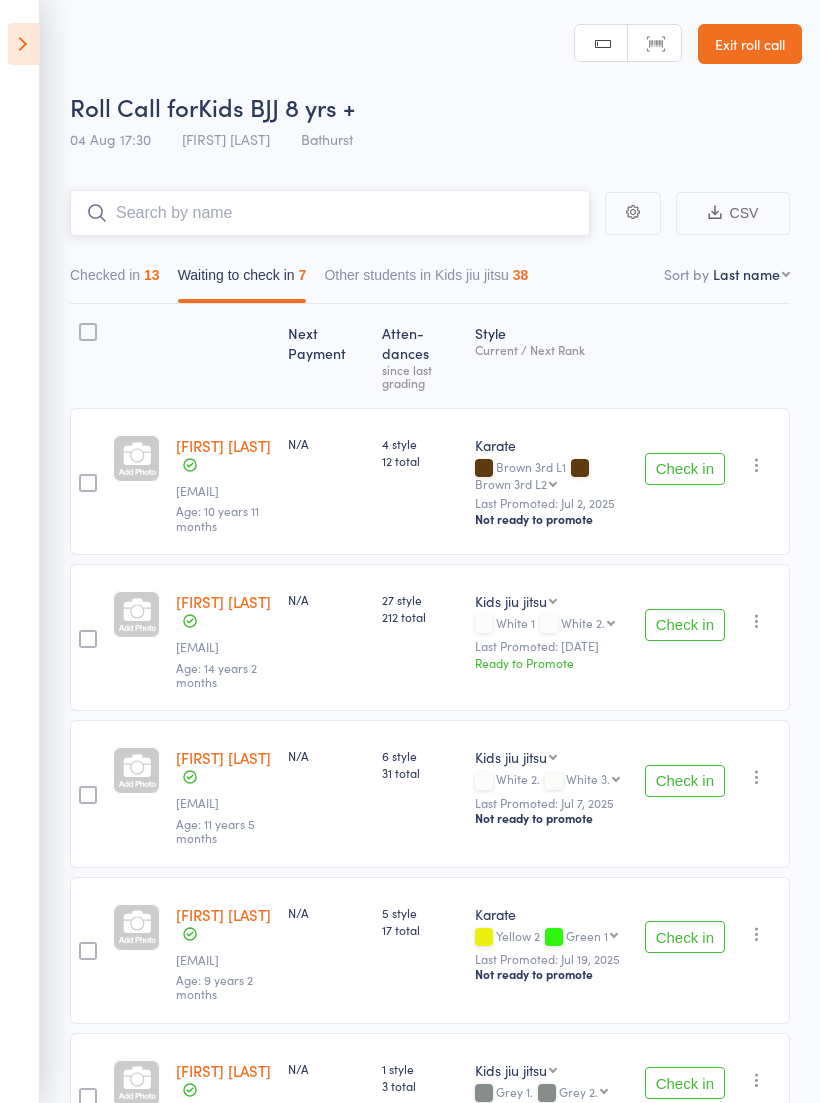 click at bounding box center [330, 213] 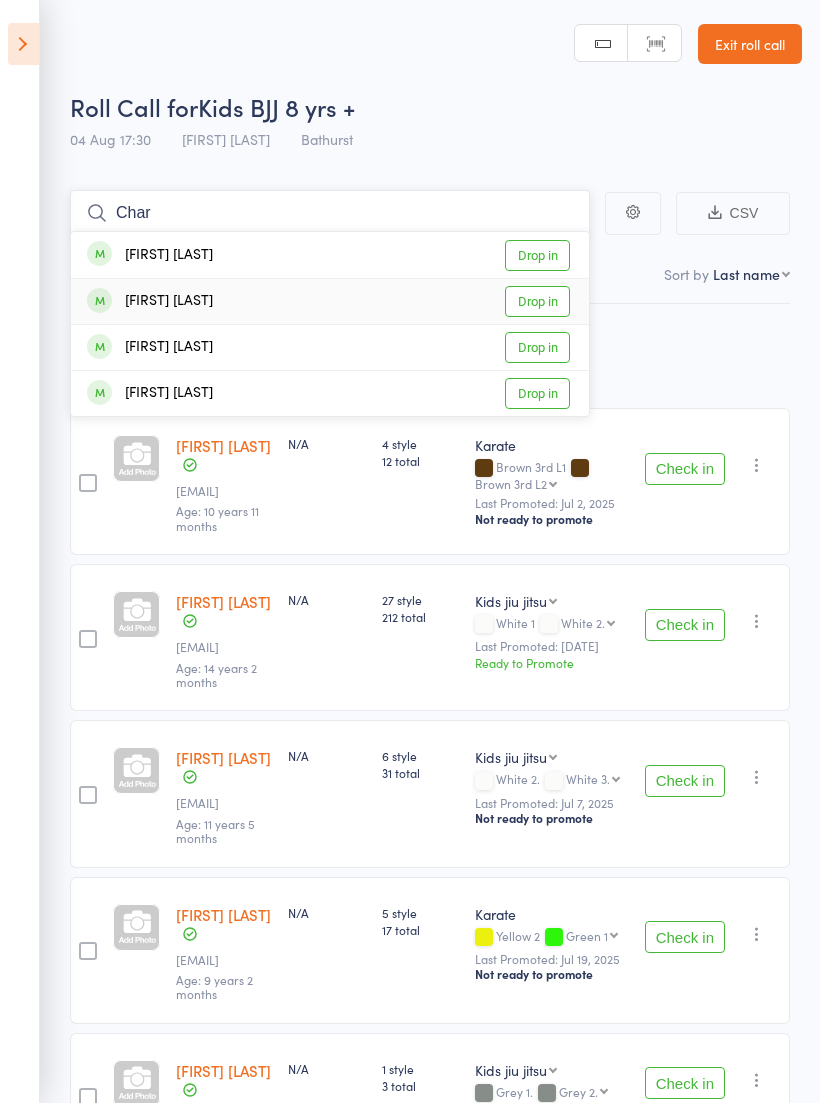 type on "Char" 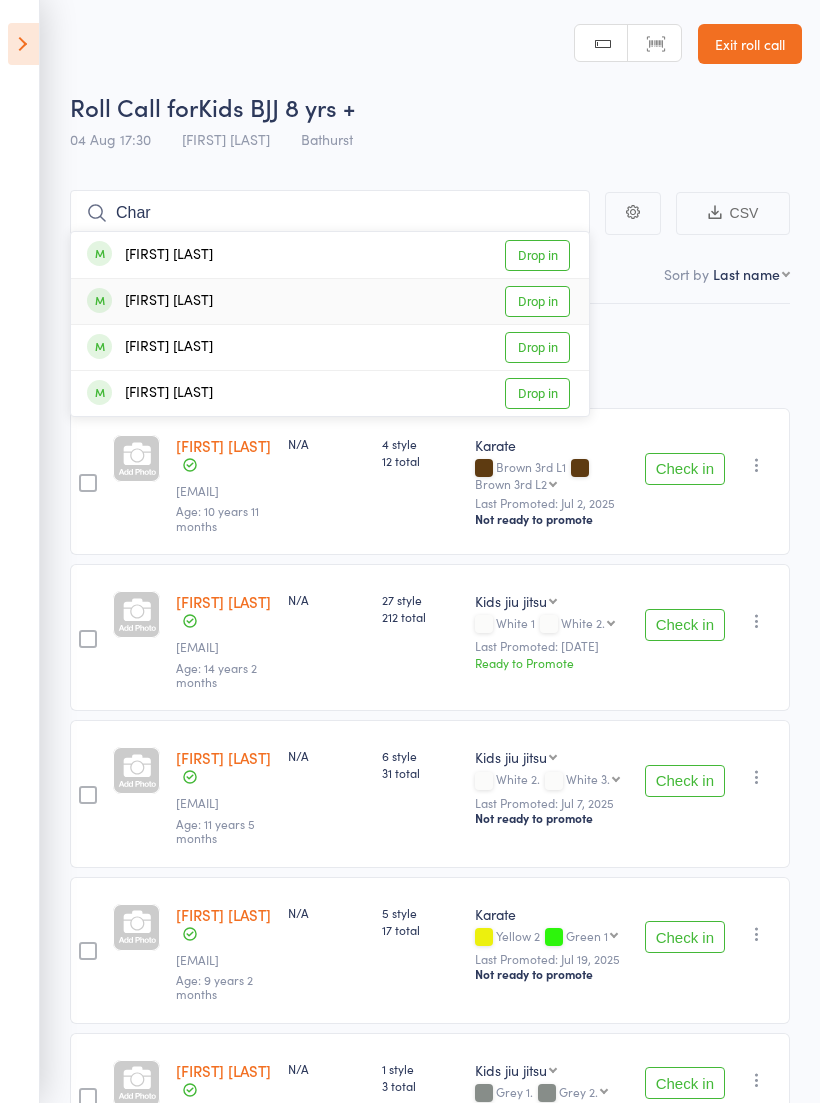 click on "Drop in" at bounding box center [537, 301] 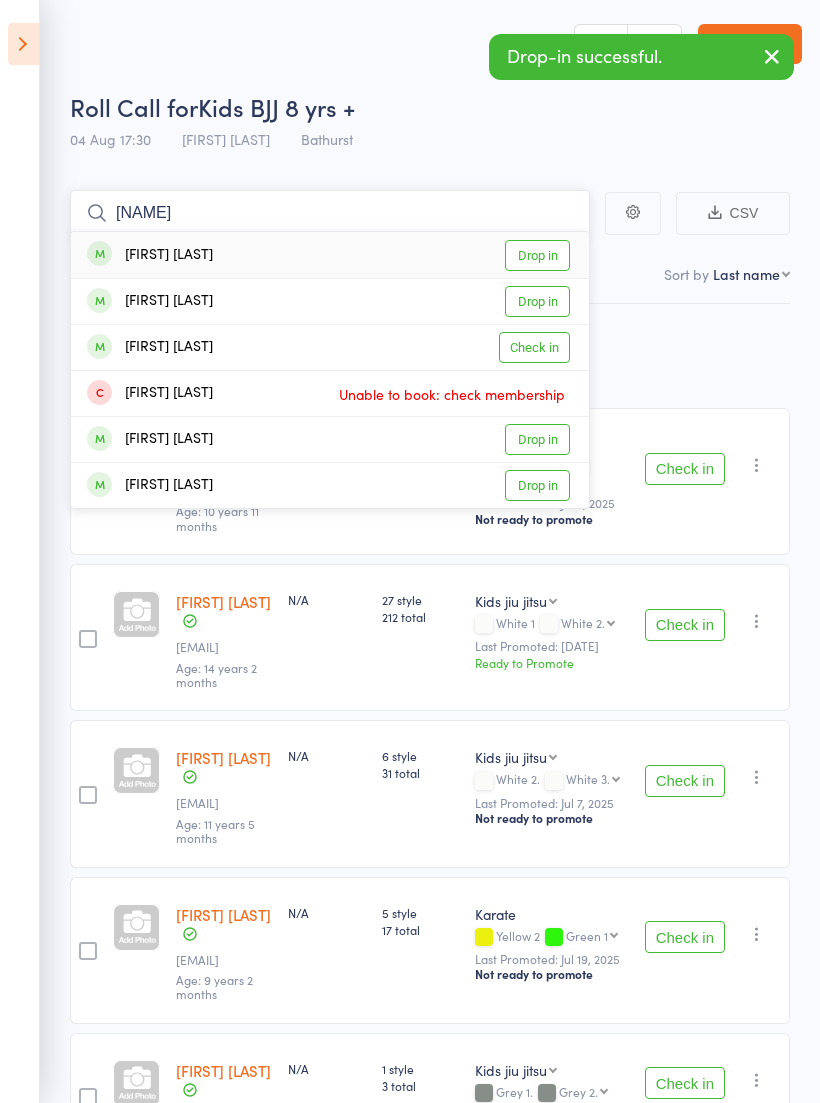 type on "Alex" 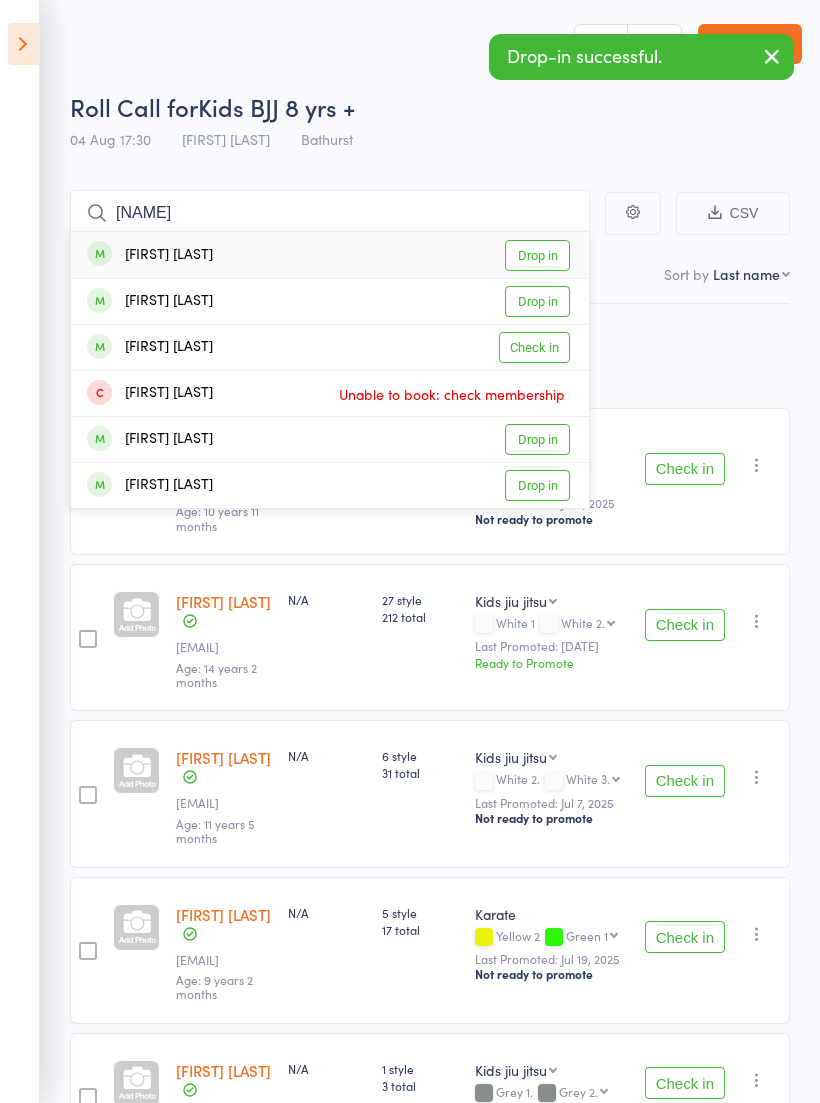 click on "Drop in" at bounding box center (537, 255) 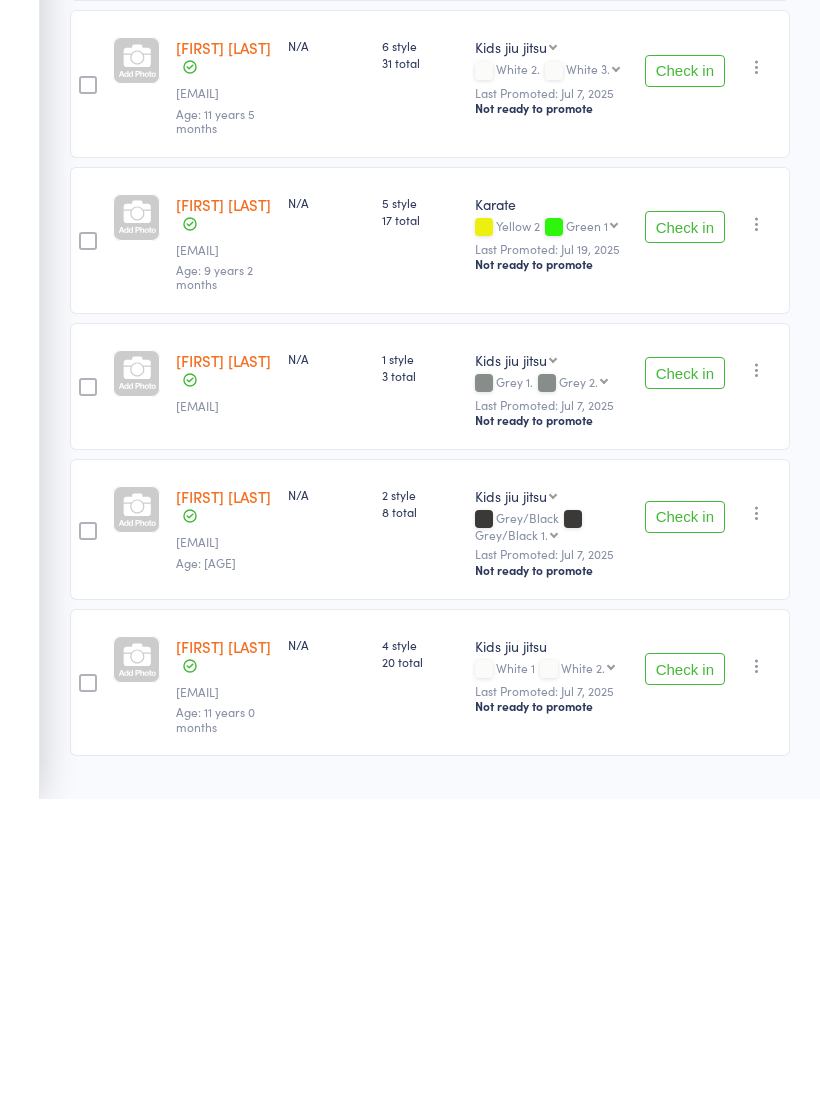 scroll, scrollTop: 418, scrollLeft: 0, axis: vertical 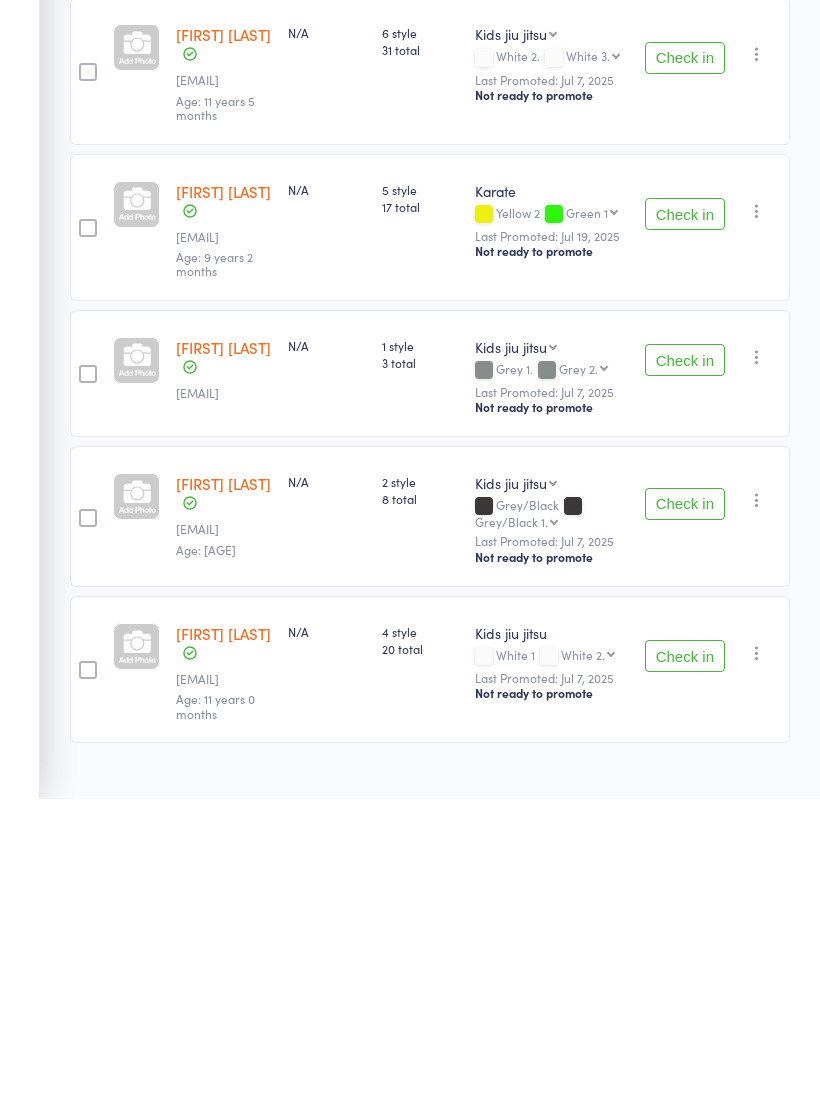 click on "Check in" at bounding box center (685, 961) 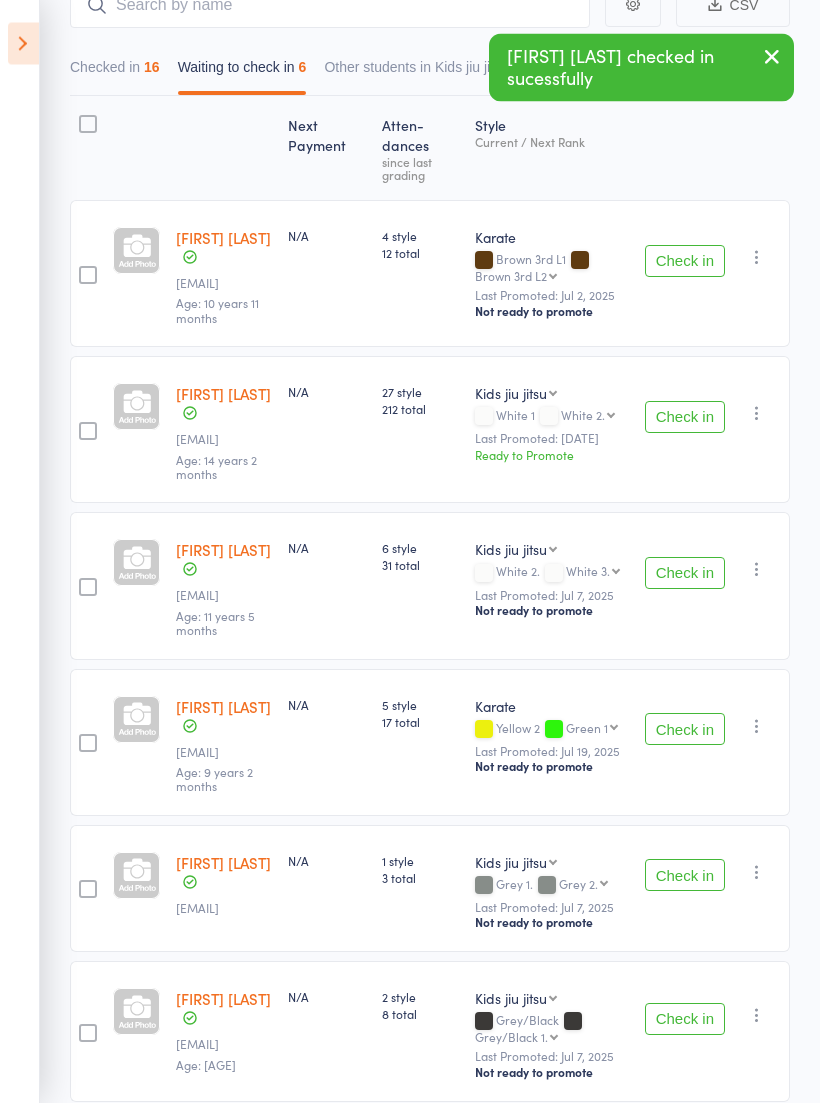 click on "Check in" at bounding box center [685, 574] 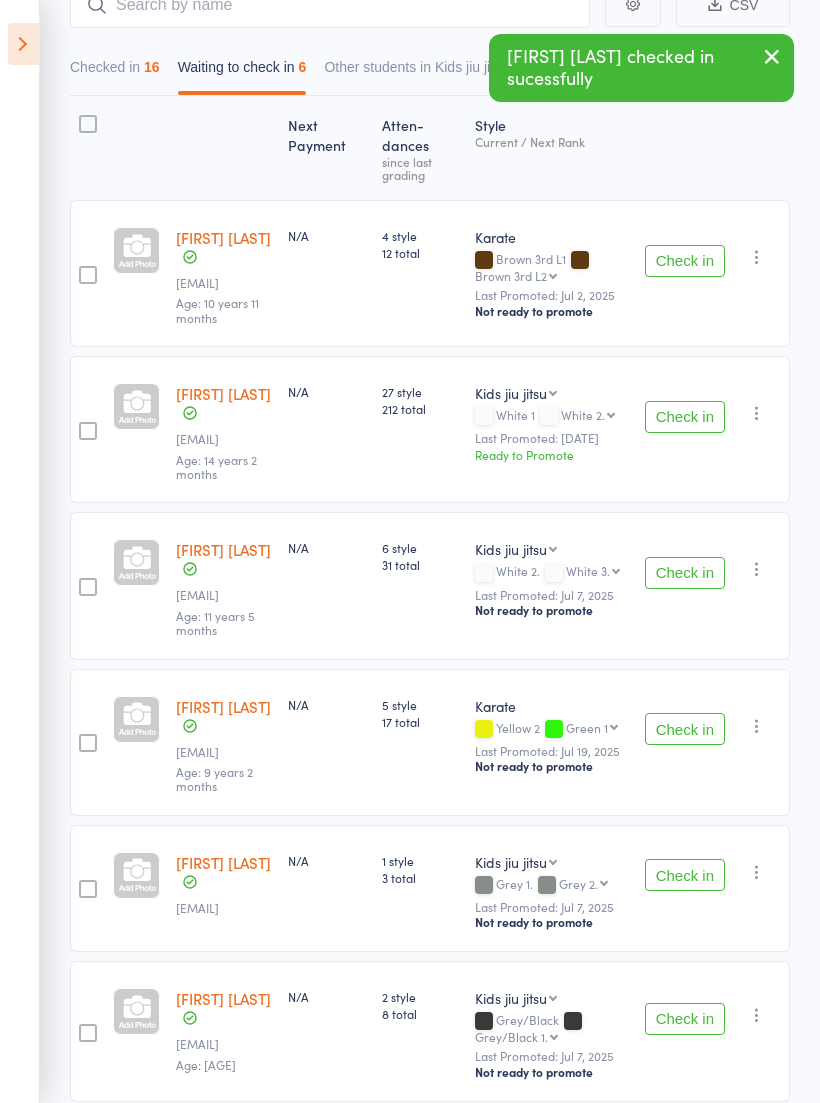 scroll, scrollTop: 168, scrollLeft: 0, axis: vertical 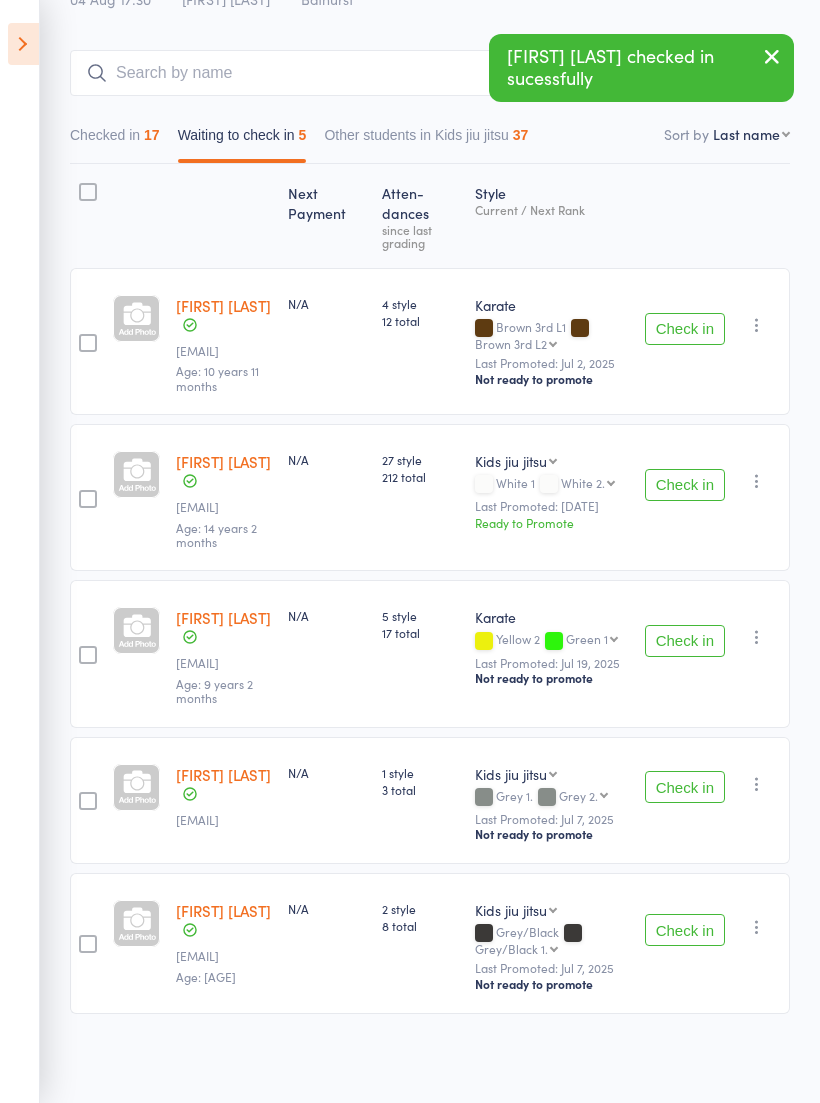 click on "Check in" at bounding box center [685, 930] 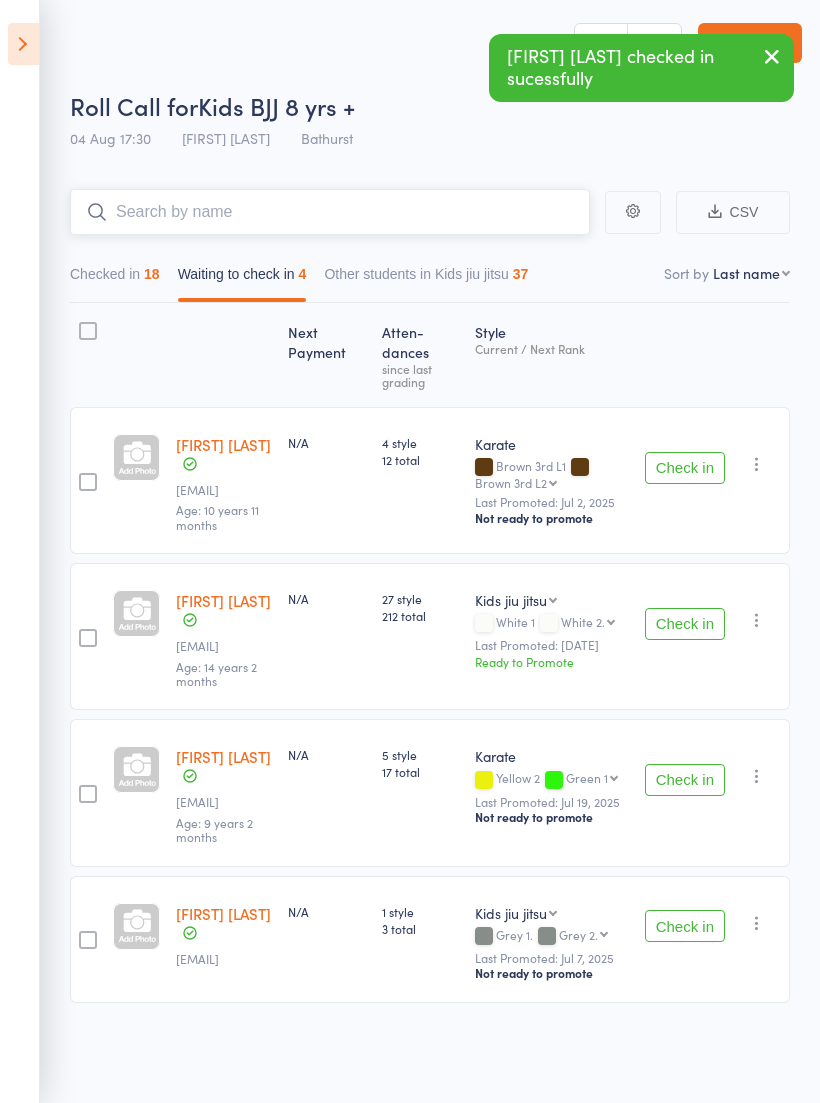 click at bounding box center (330, 212) 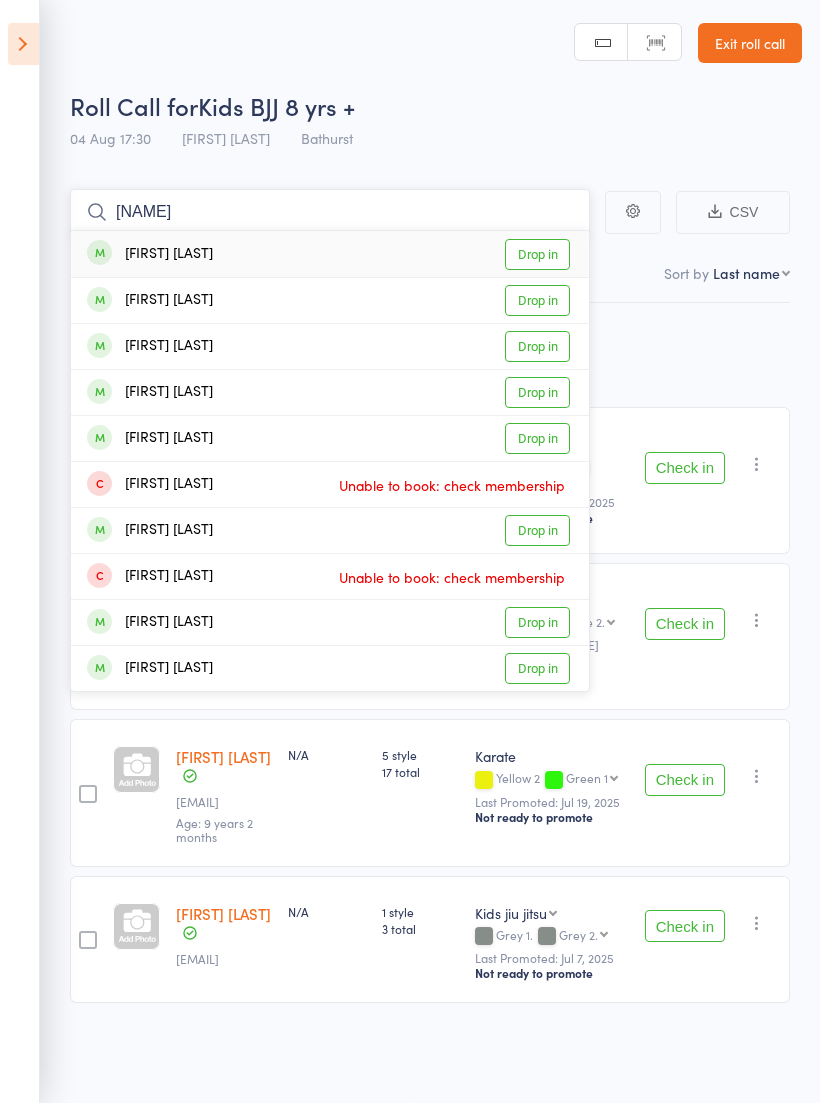 type on "Marcu" 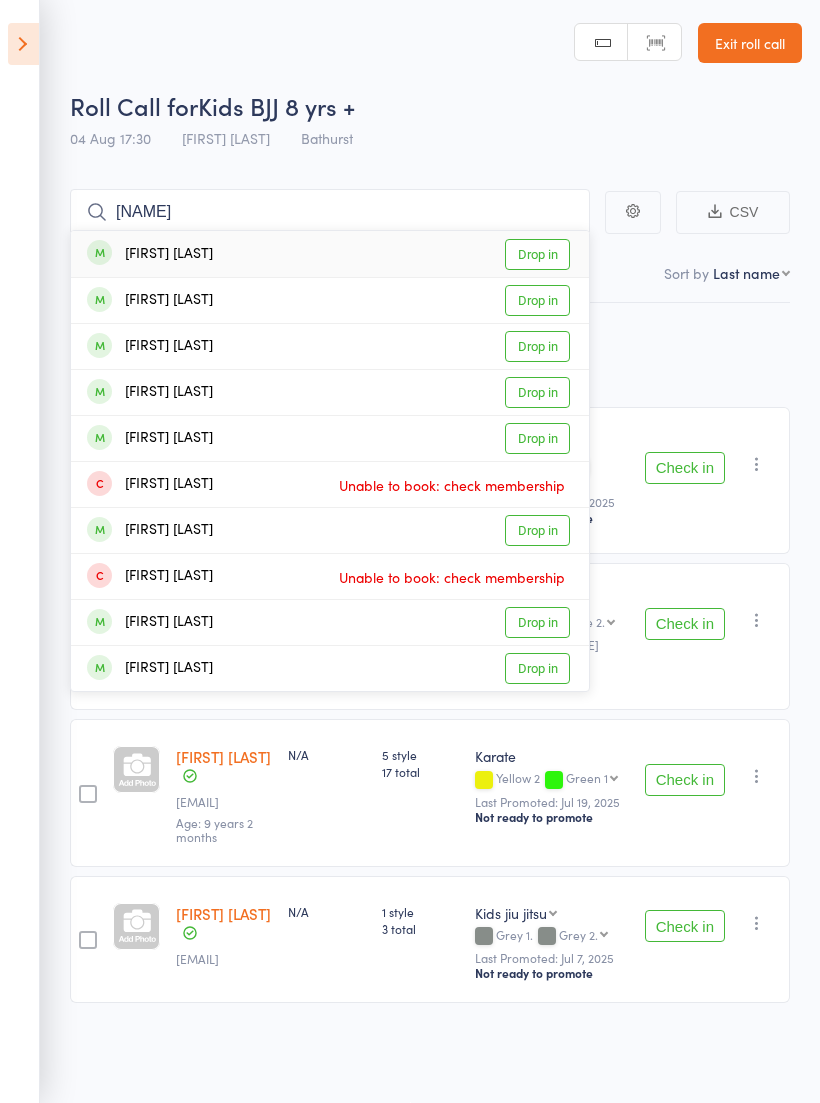 click on "Drop in" at bounding box center (537, 300) 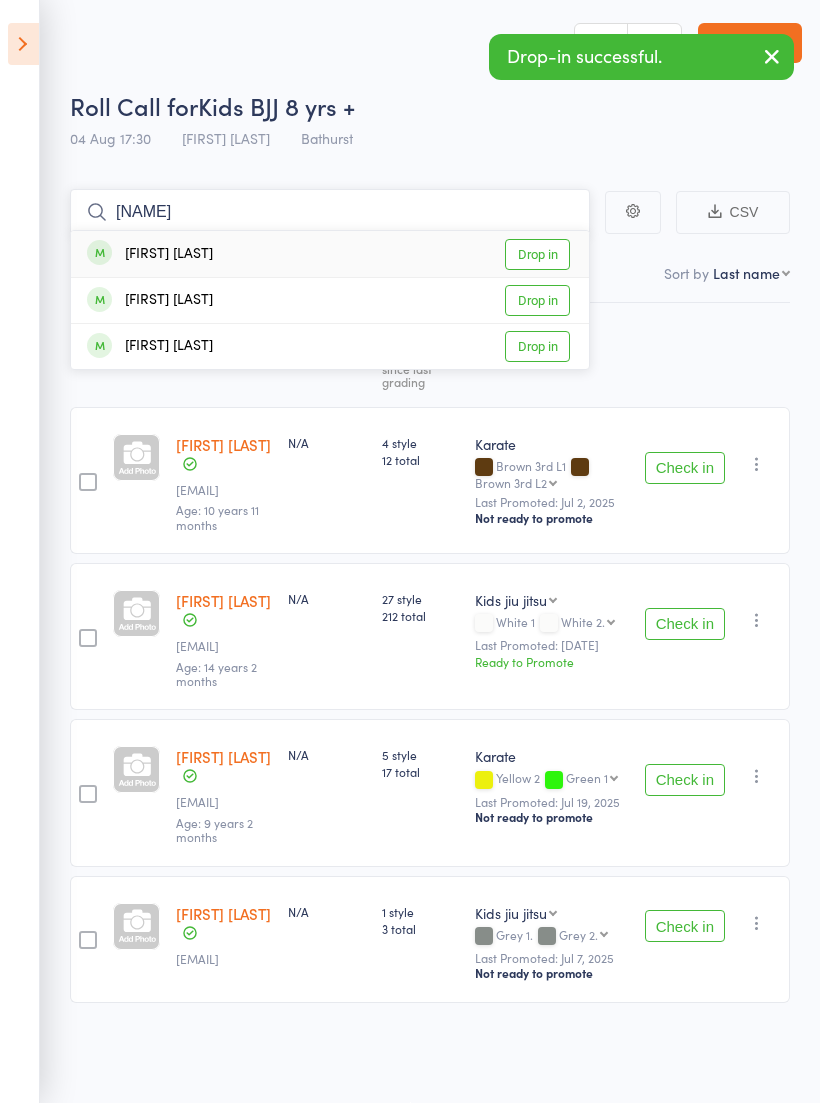 type on "Finn" 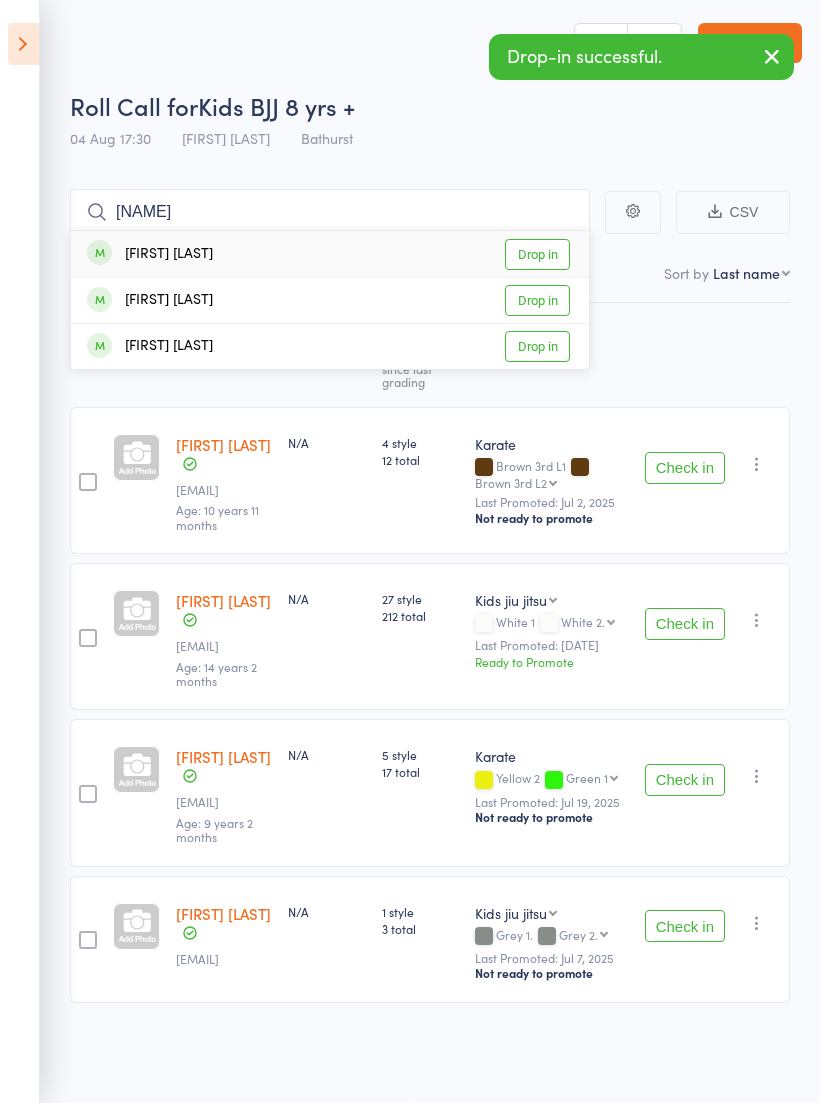 click on "Drop in" at bounding box center (537, 254) 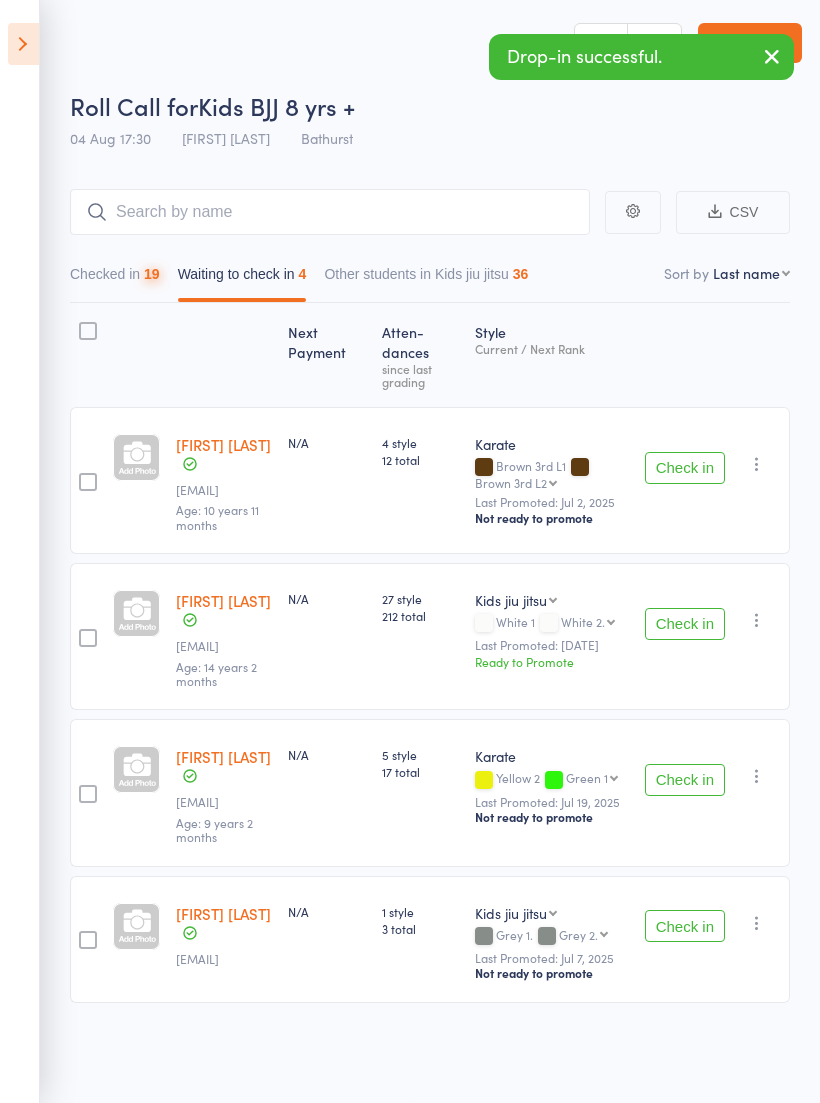 click at bounding box center [757, 620] 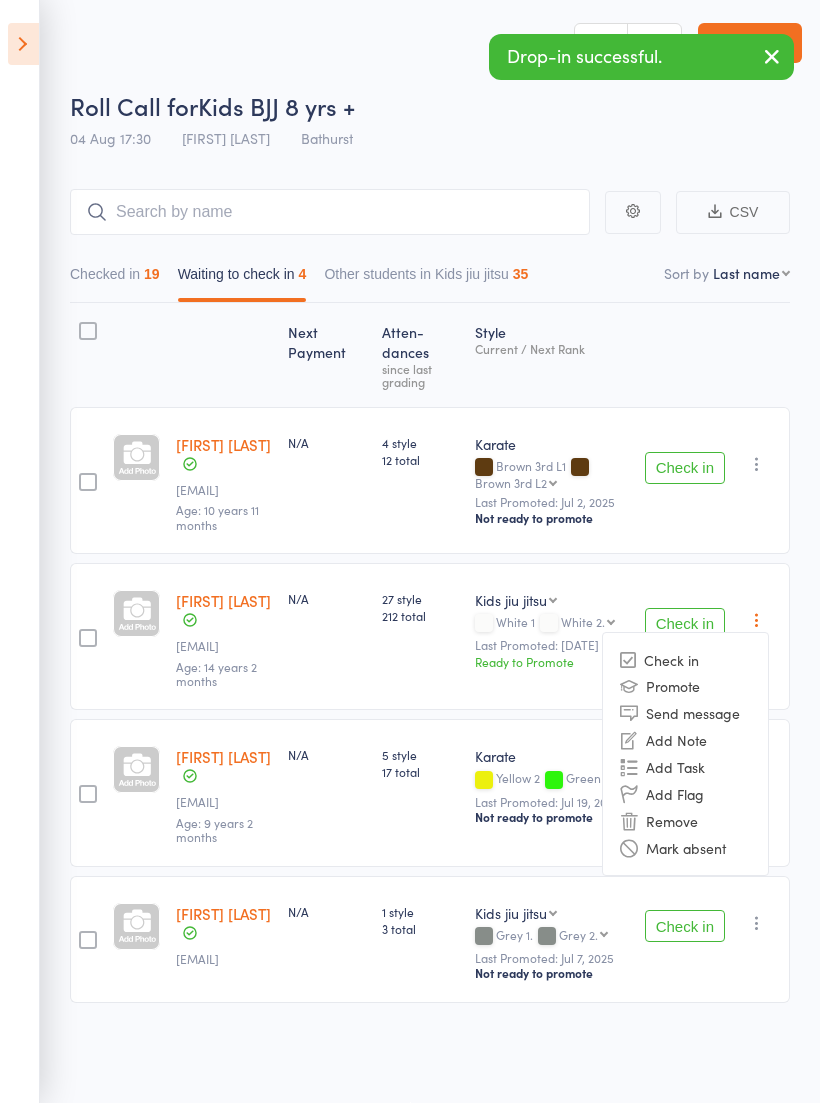 click on "Remove" at bounding box center [685, 820] 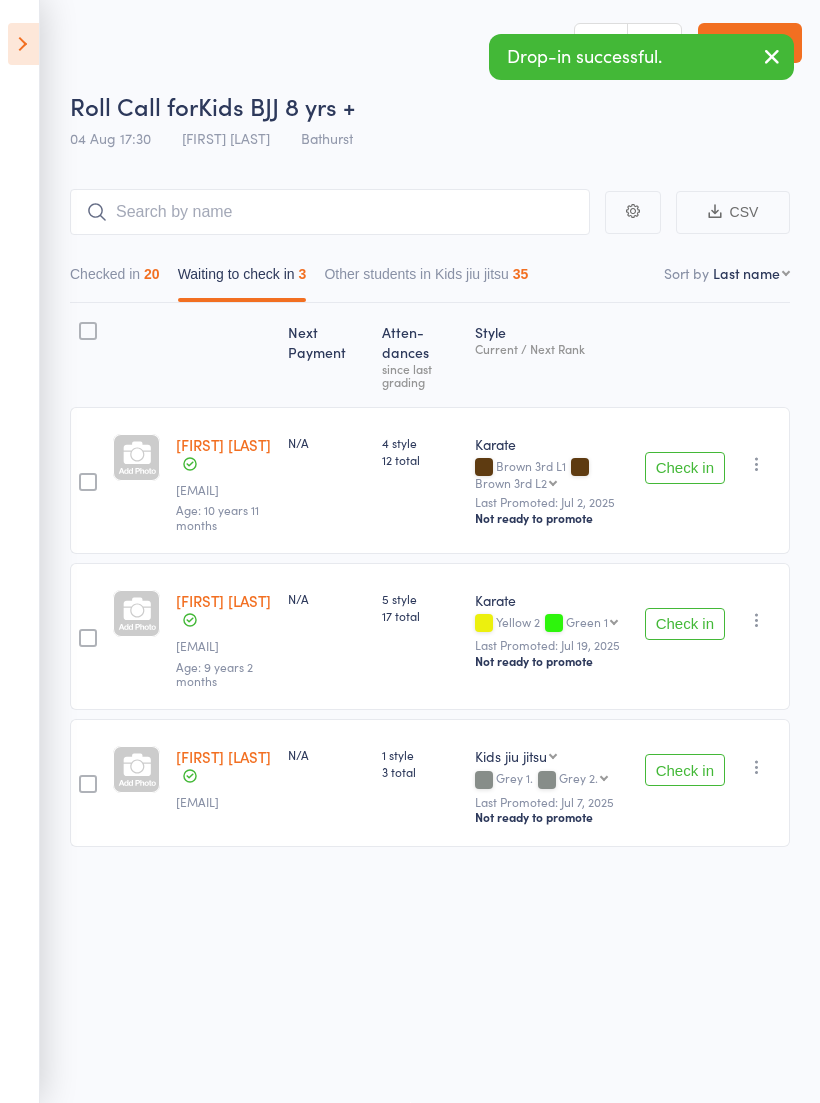 scroll, scrollTop: 14, scrollLeft: 0, axis: vertical 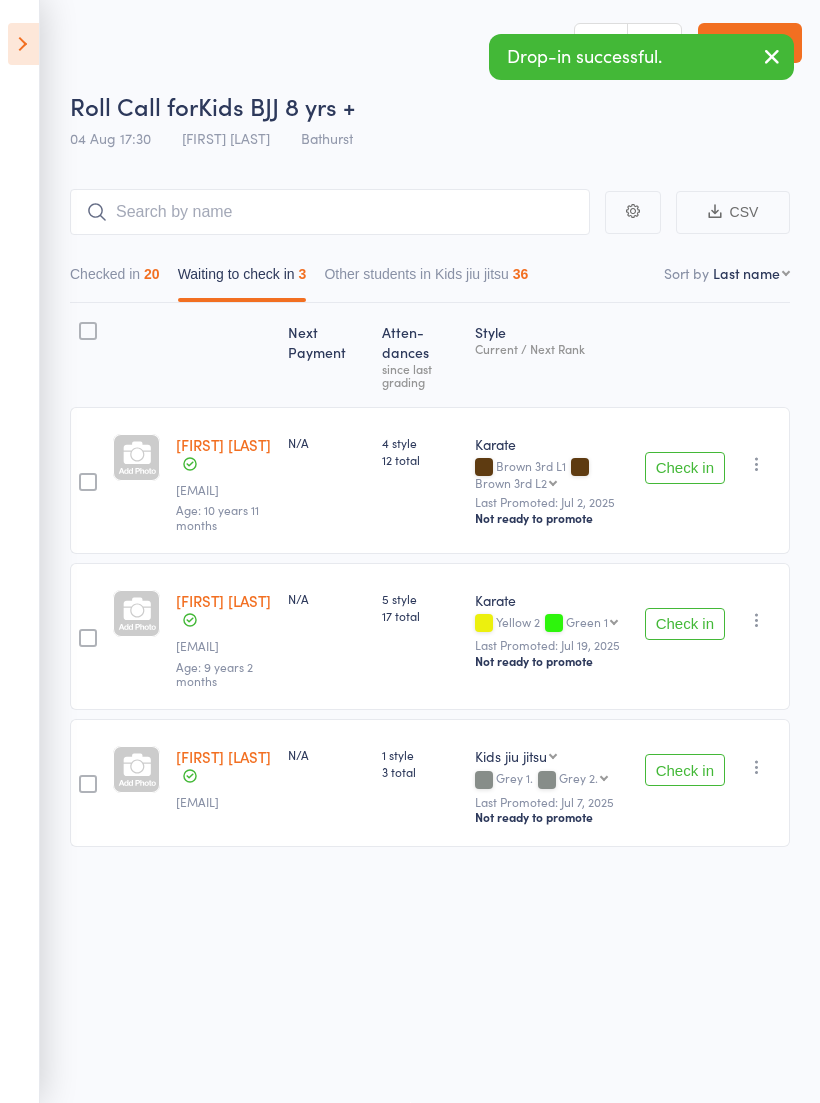 click at bounding box center [757, 620] 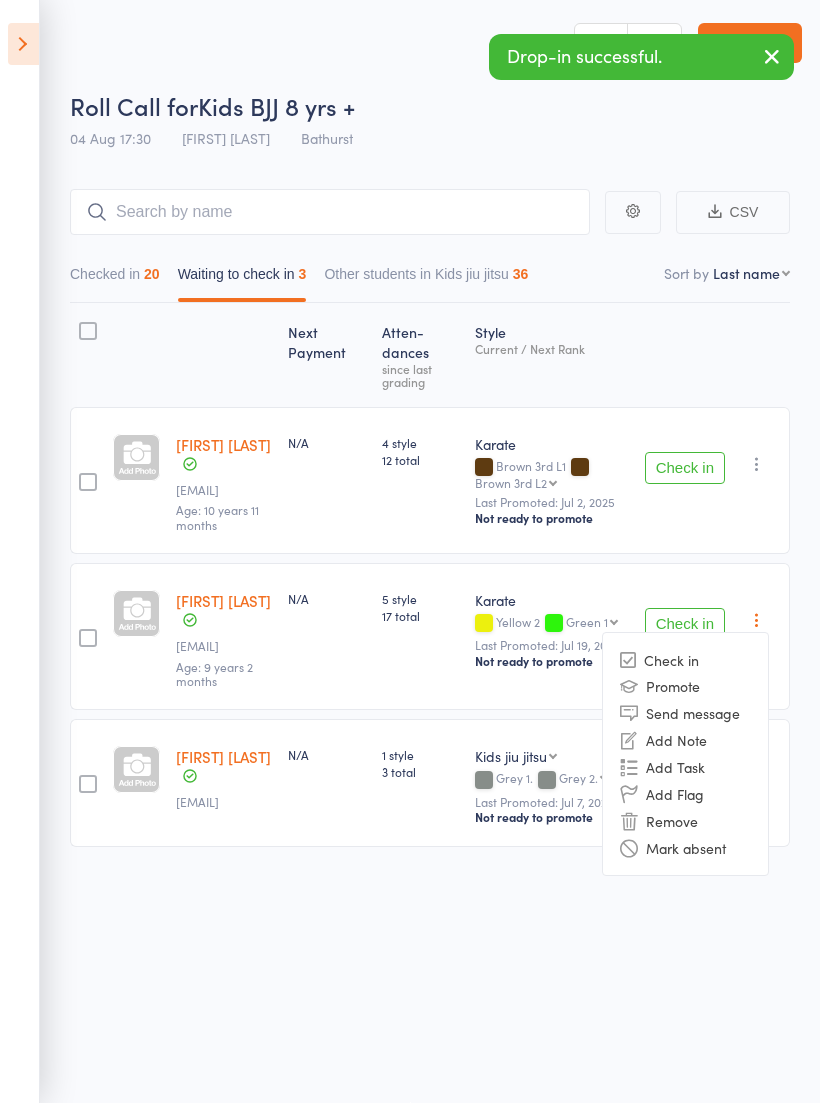 click on "Remove" at bounding box center [685, 820] 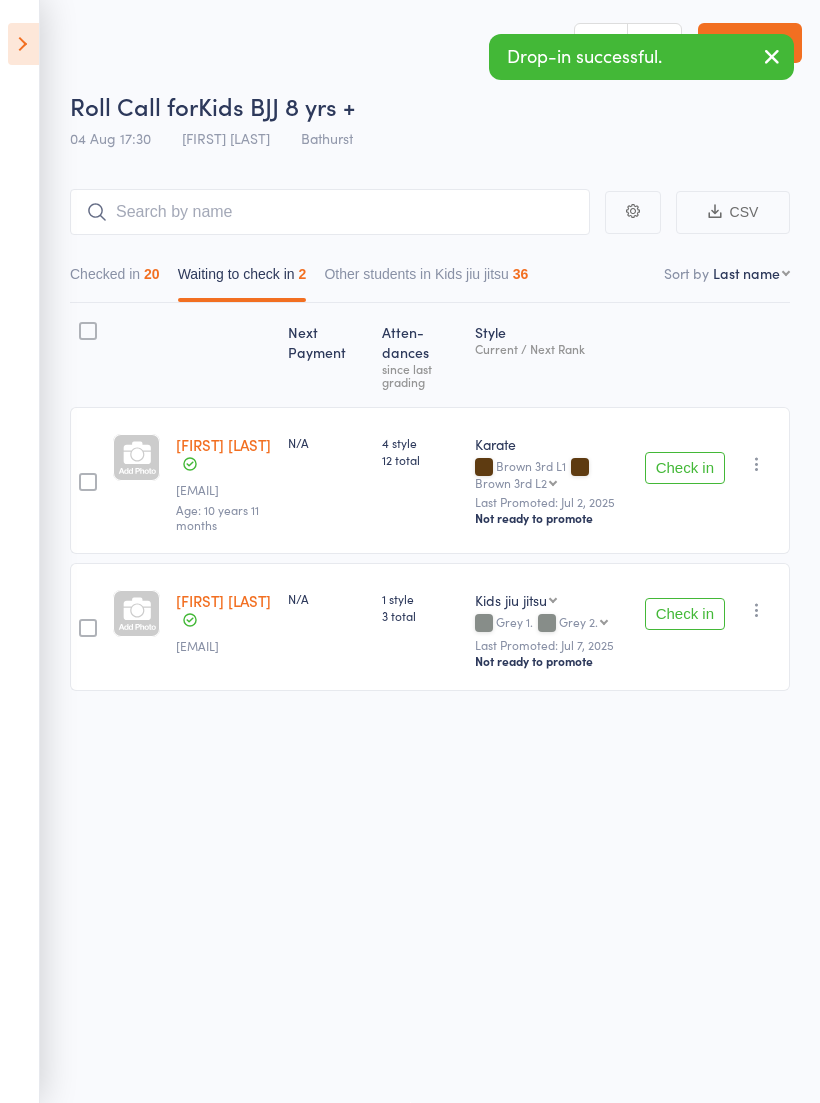 click at bounding box center [757, 610] 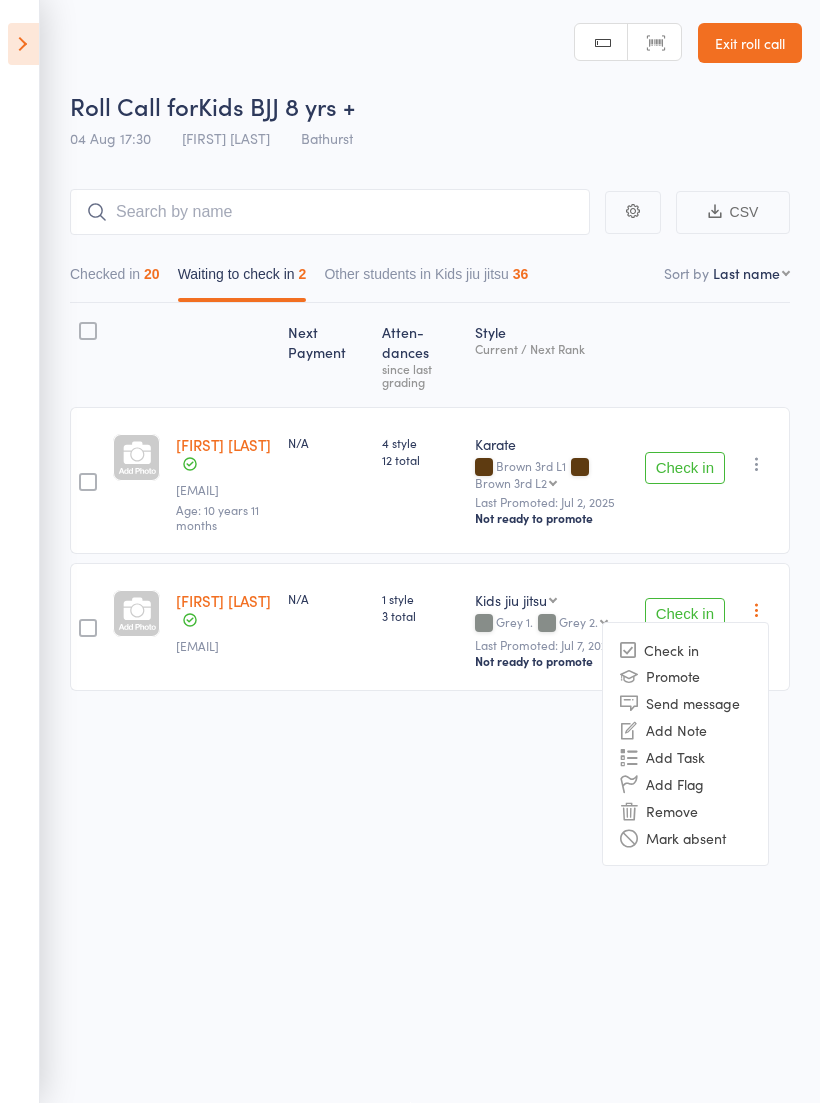 click on "Remove" at bounding box center [685, 810] 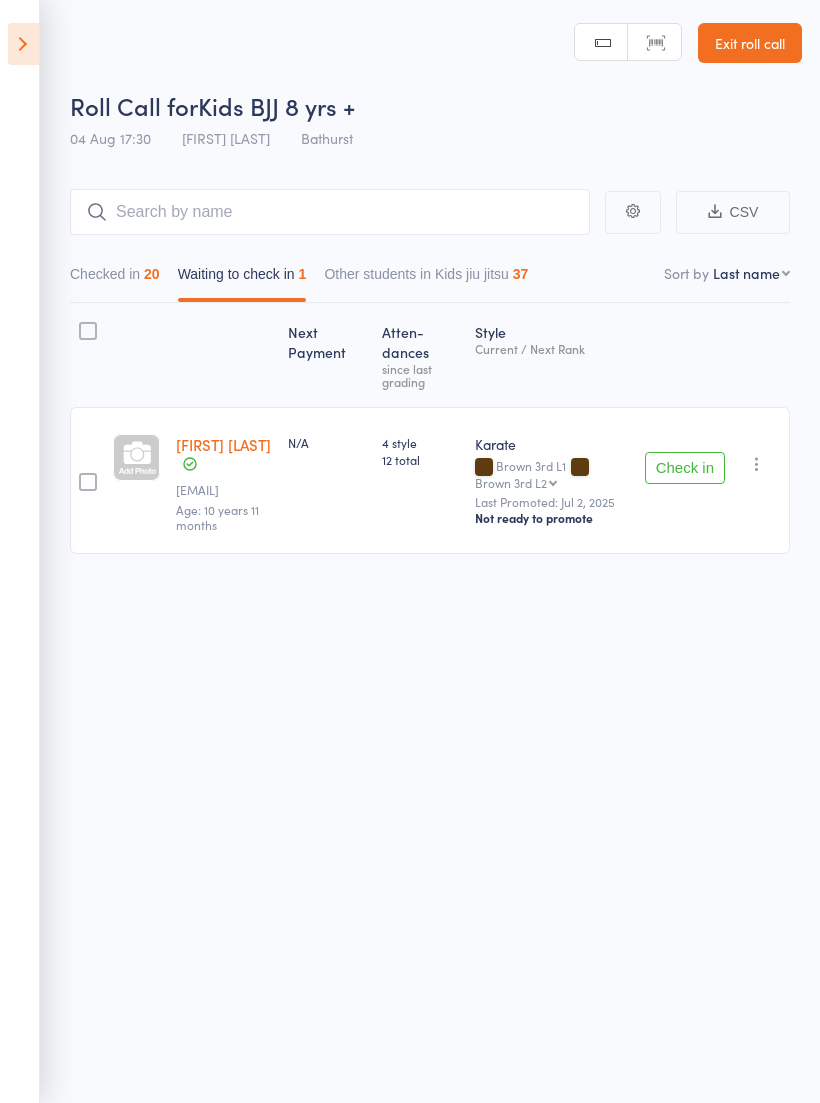click at bounding box center (757, 464) 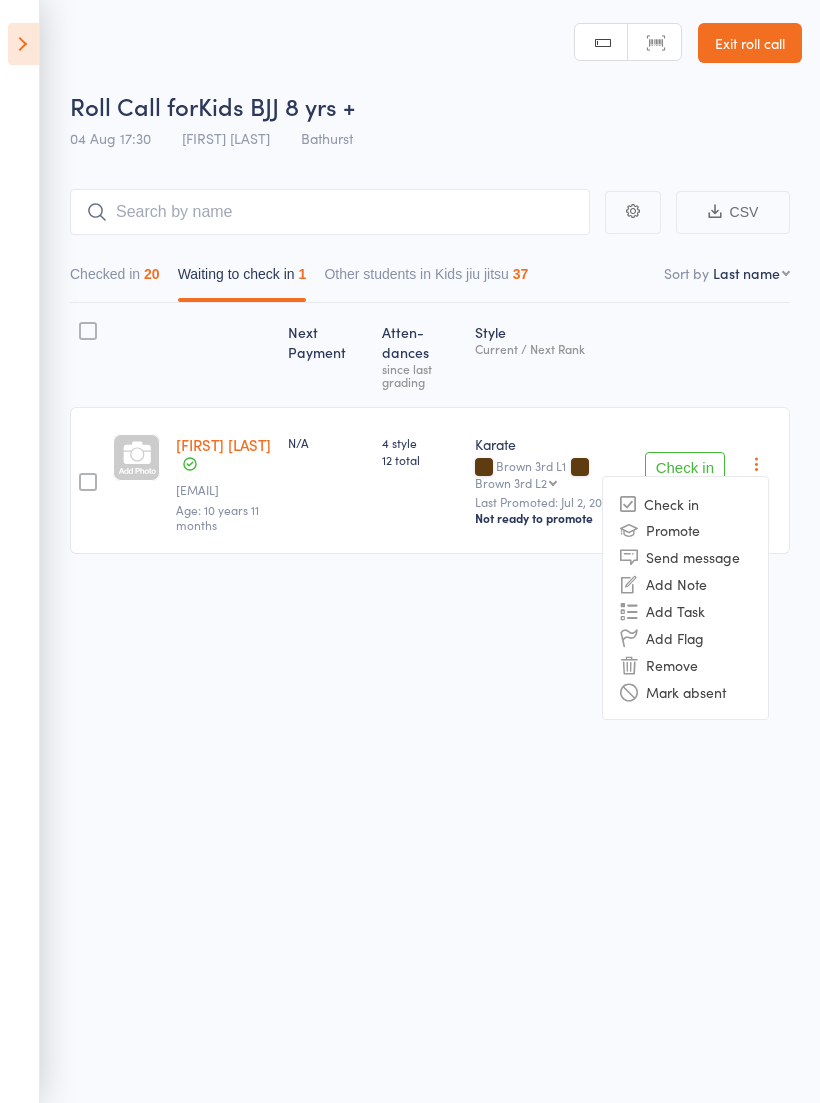 click on "Remove" at bounding box center [685, 664] 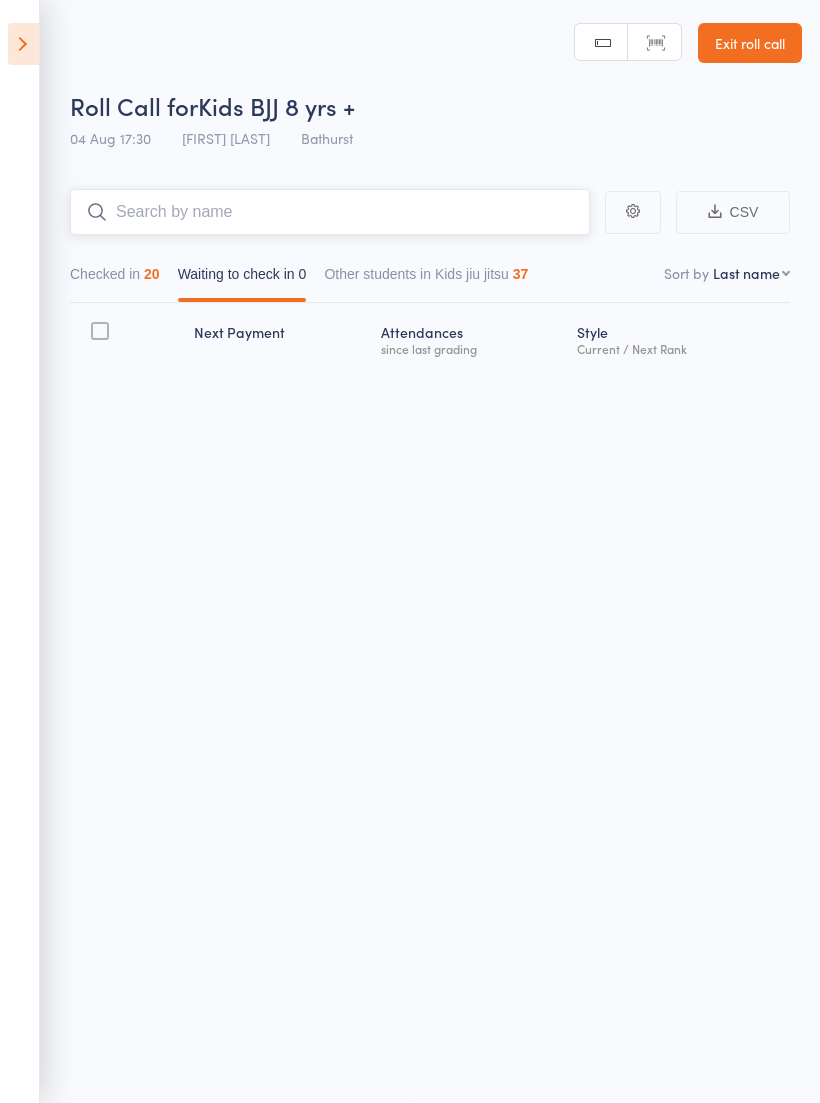 click at bounding box center (330, 212) 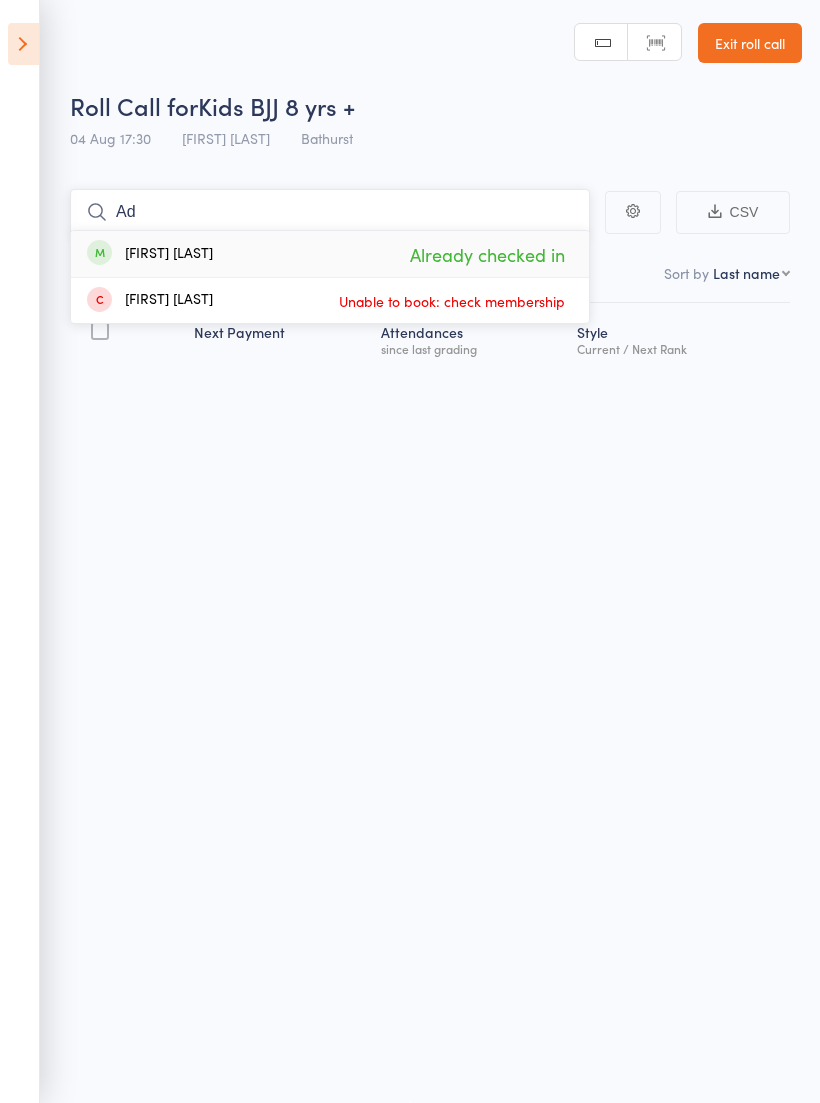 type on "A" 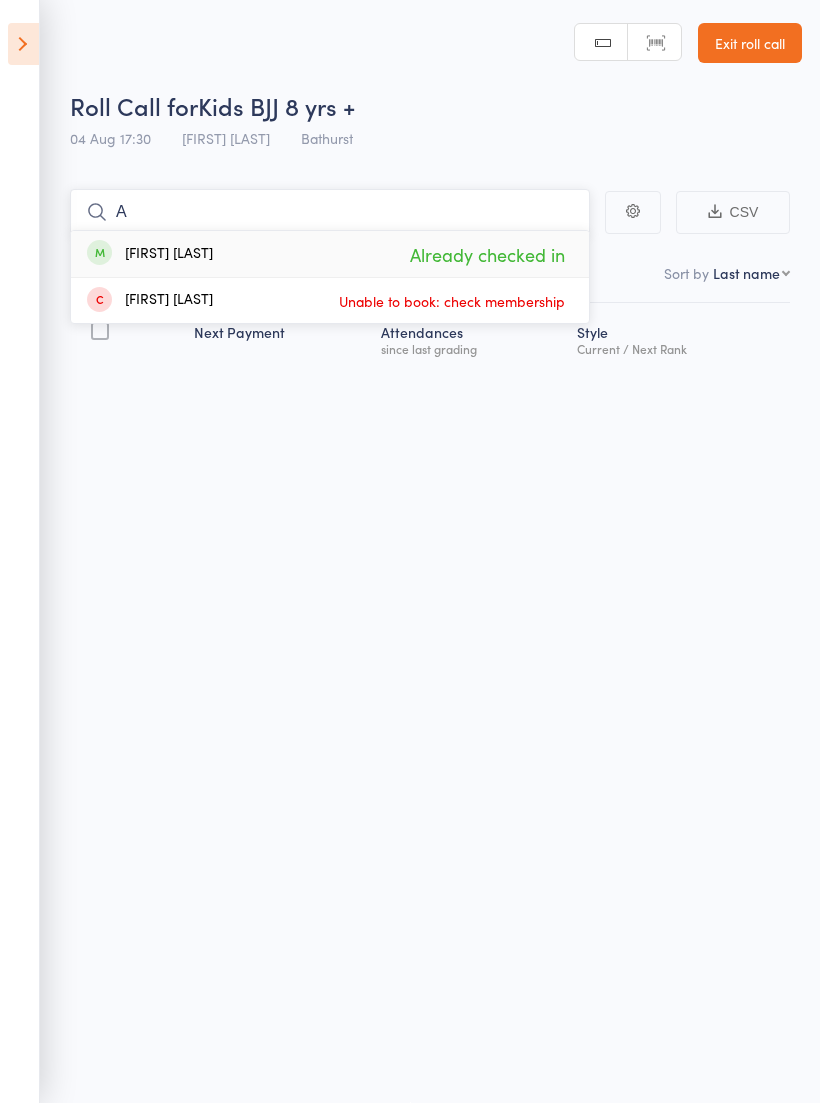 type 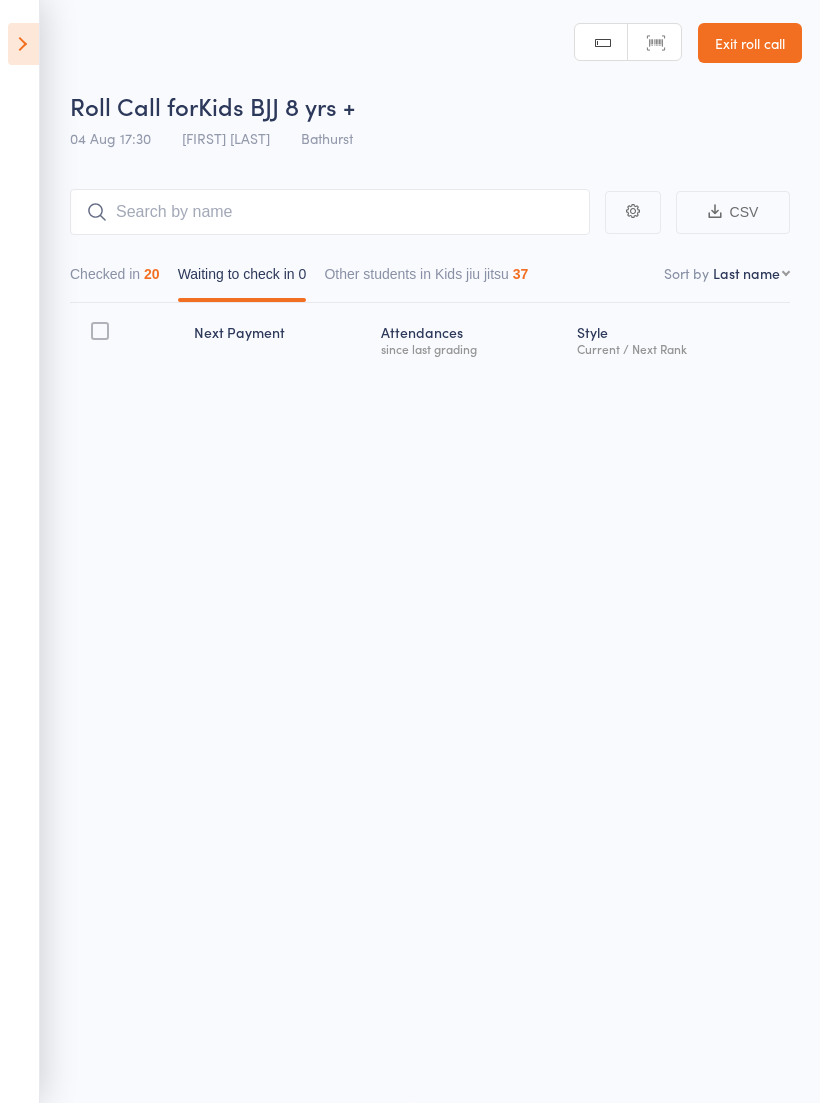 click on "Exit roll call" at bounding box center (750, 43) 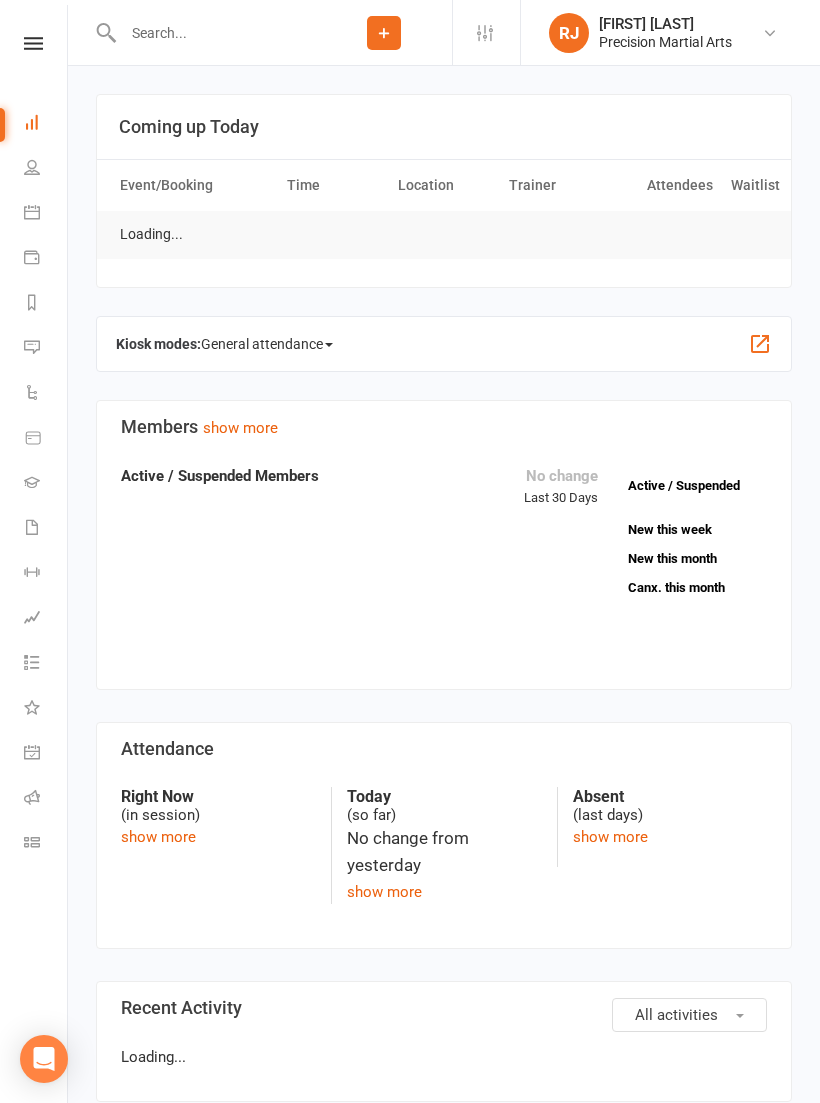 scroll, scrollTop: 0, scrollLeft: 0, axis: both 